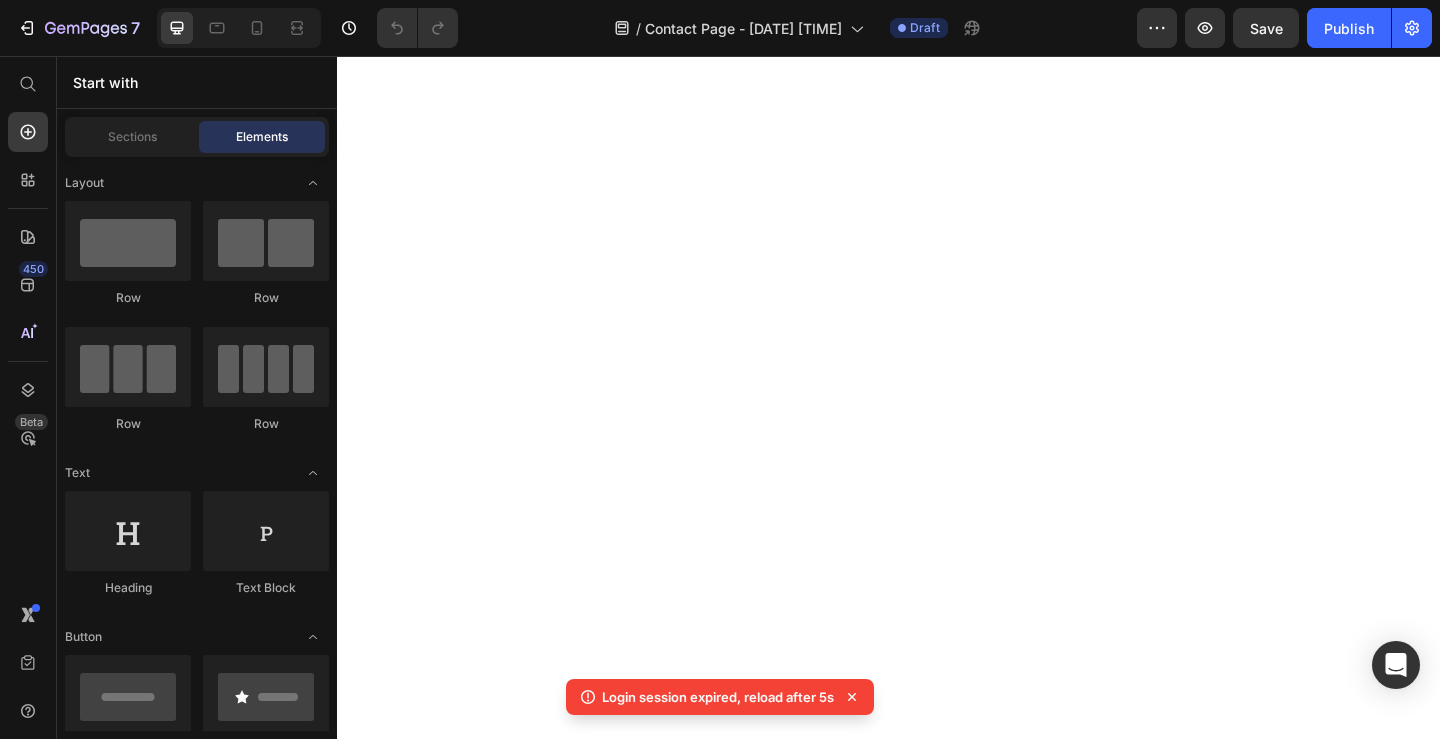 scroll, scrollTop: 0, scrollLeft: 0, axis: both 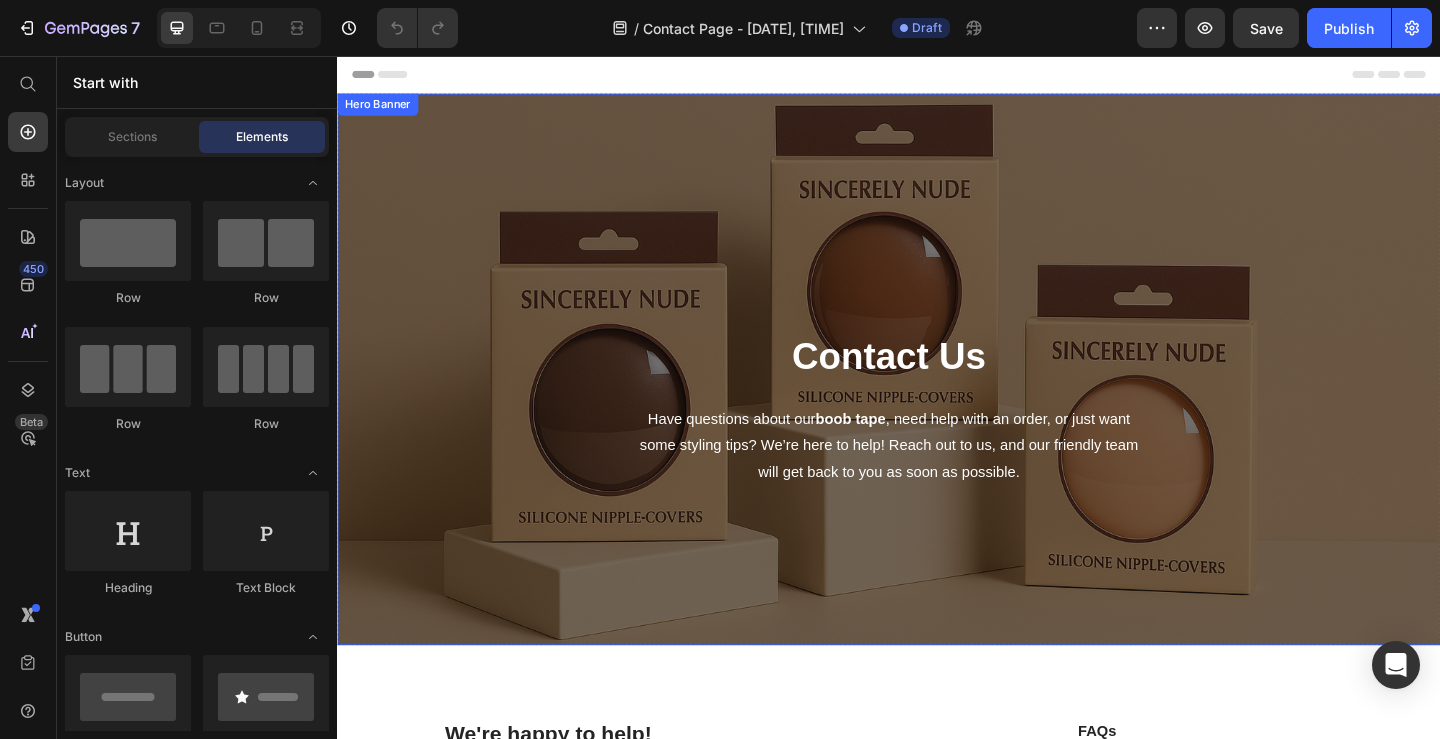 click on "Contact Us  Heading Have questions about our  boob tape , need help with an order, or just want some styling tips? We’re here to help! Reach out to us, and our friendly team will get back to you as soon as possible. Text block Row" at bounding box center [937, 440] 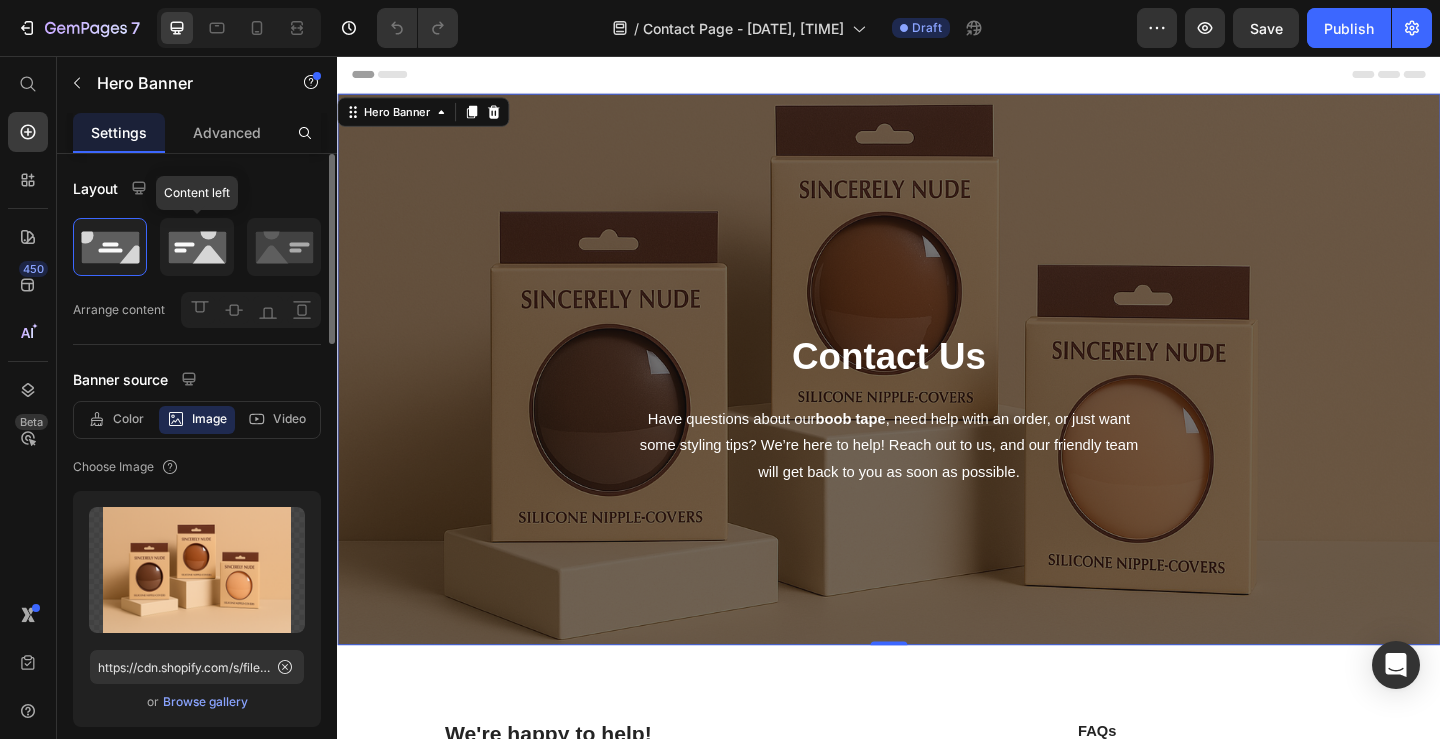click 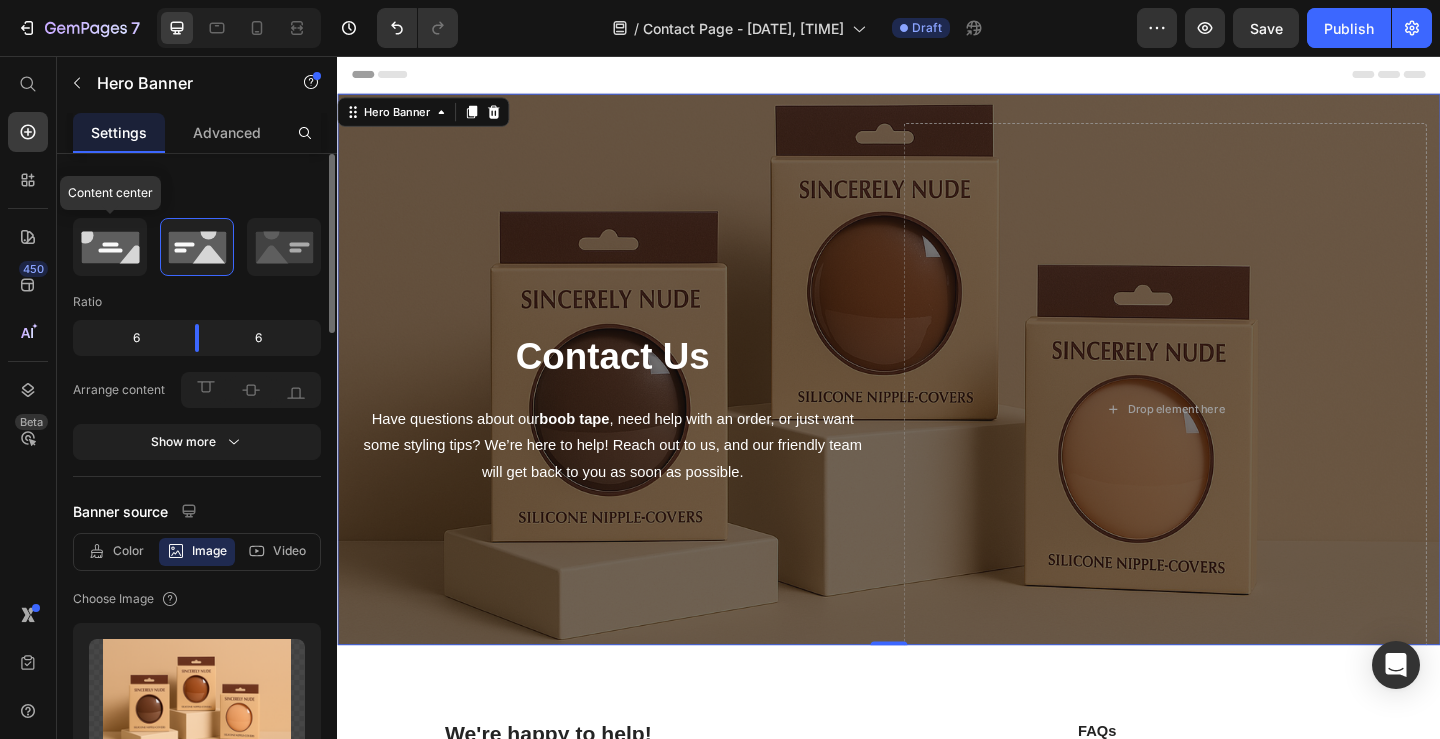 click 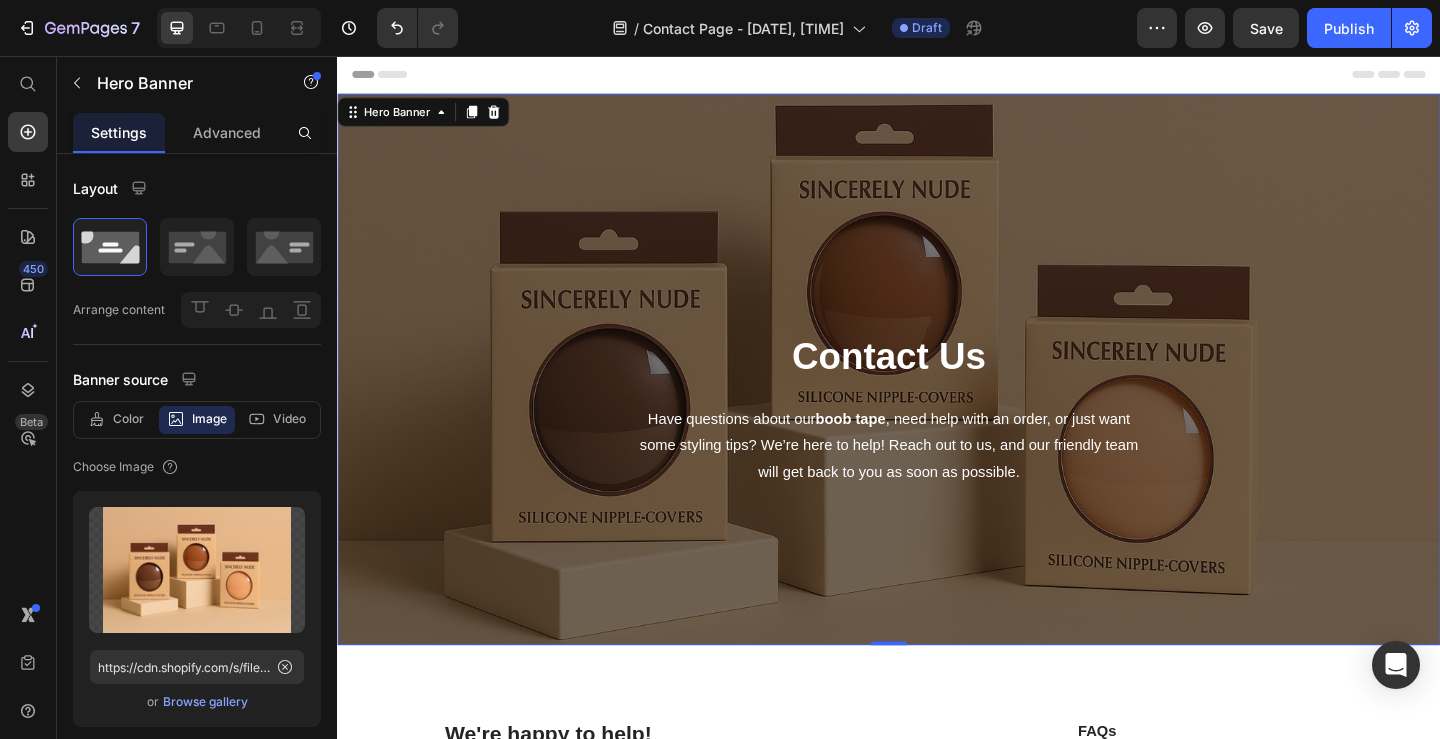 click on "Contact Us  Heading Have questions about our  boob tape , need help with an order, or just want some styling tips? We’re here to help! Reach out to us, and our friendly team will get back to you as soon as possible. Text block Row" at bounding box center (937, 440) 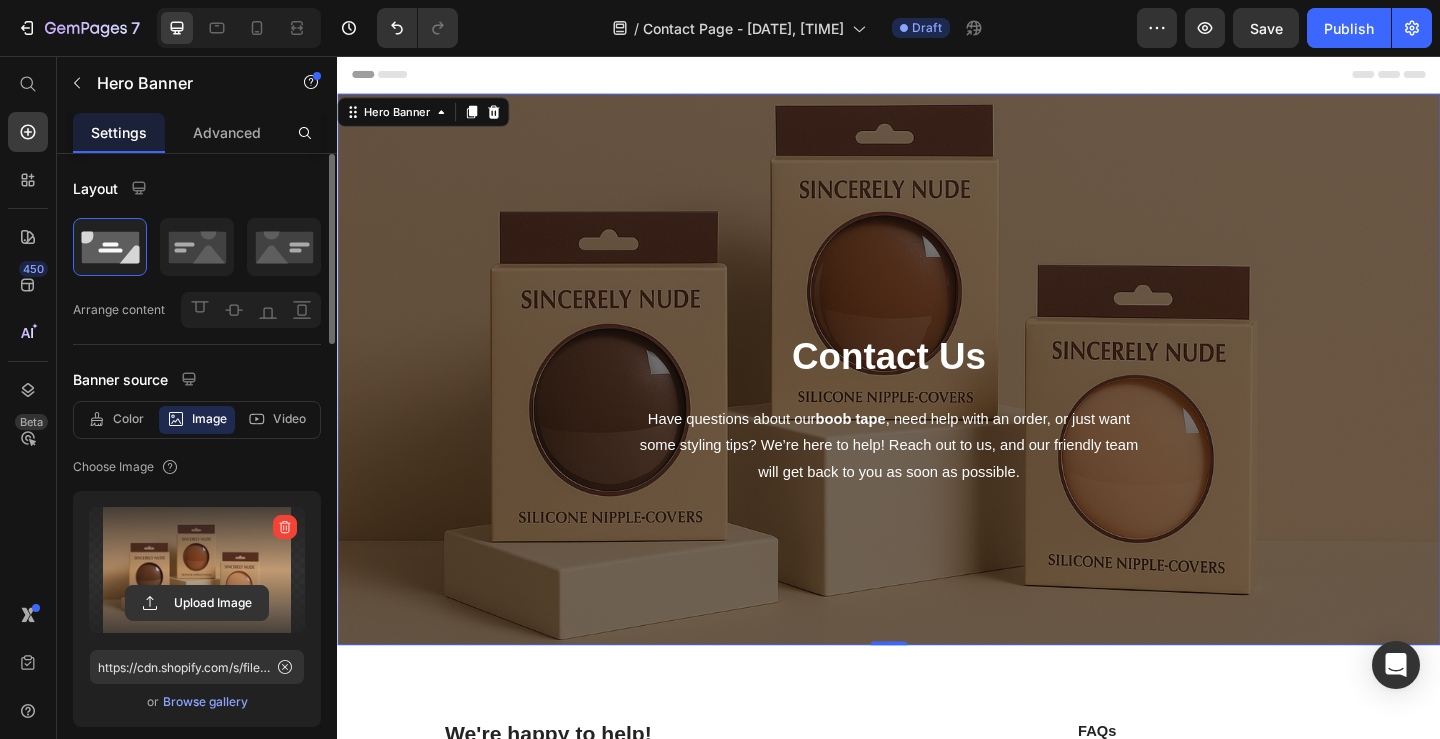 click at bounding box center (197, 570) 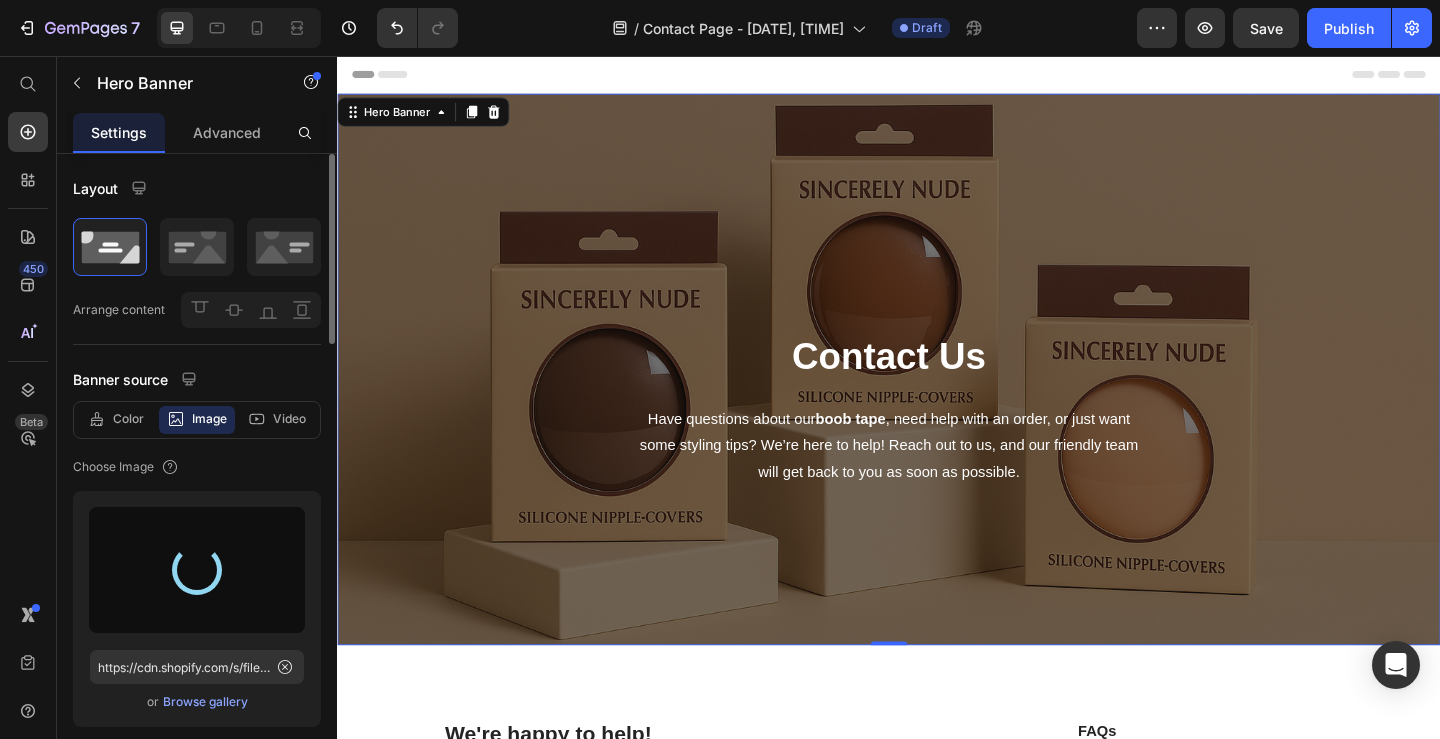 type on "https://cdn.shopify.com/s/files/1/2136/5861/files/gempages_573969731904603184-63aff8ed-848c-46a1-8e55-a254b19195ef.png" 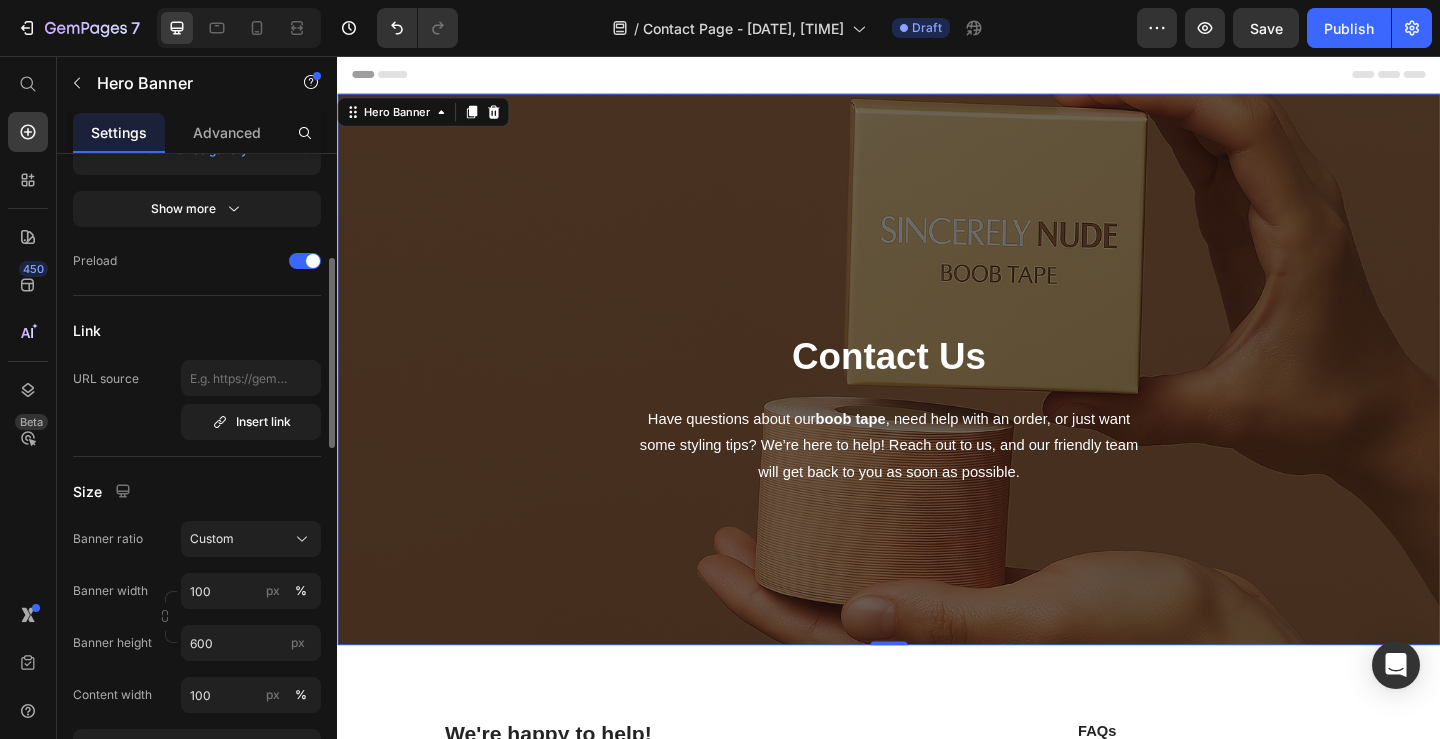 scroll, scrollTop: 560, scrollLeft: 0, axis: vertical 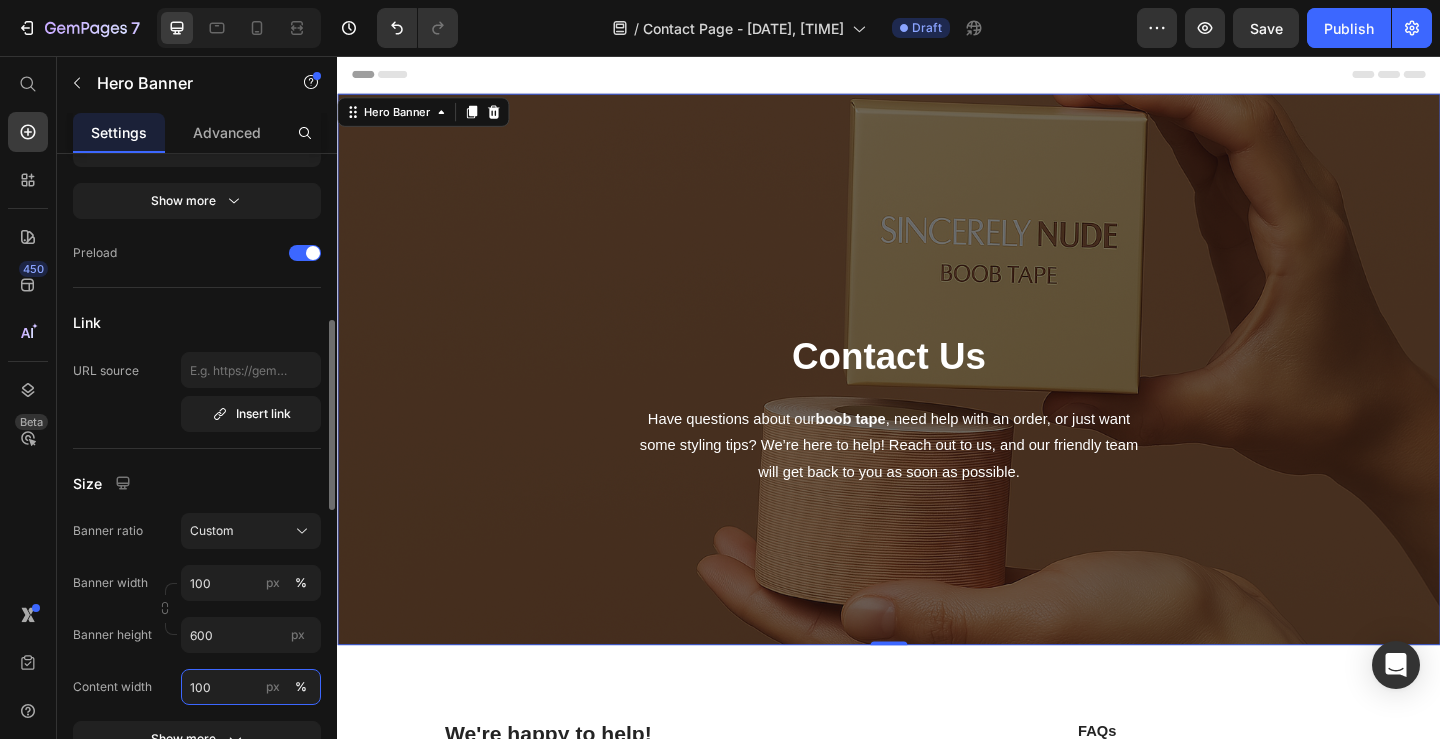click on "100" at bounding box center (251, 687) 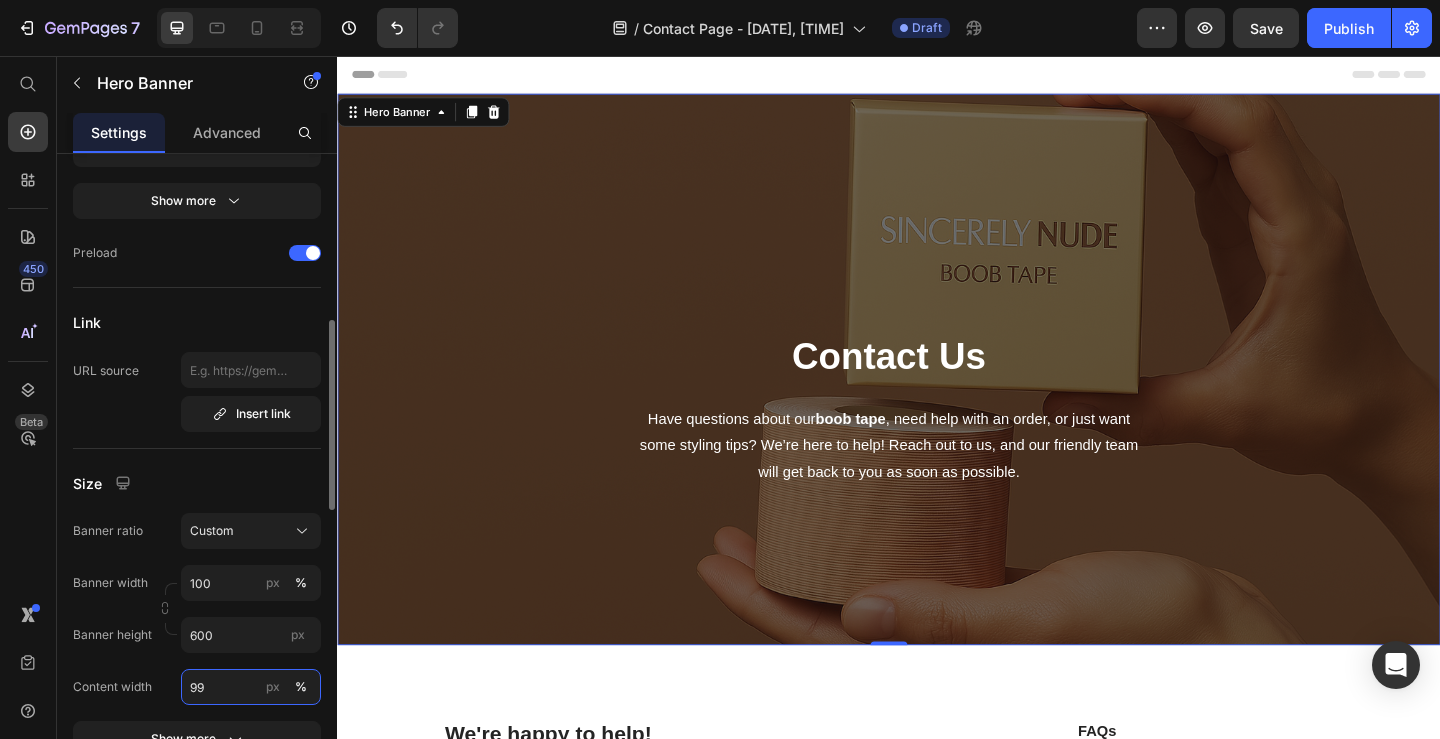 type on "100" 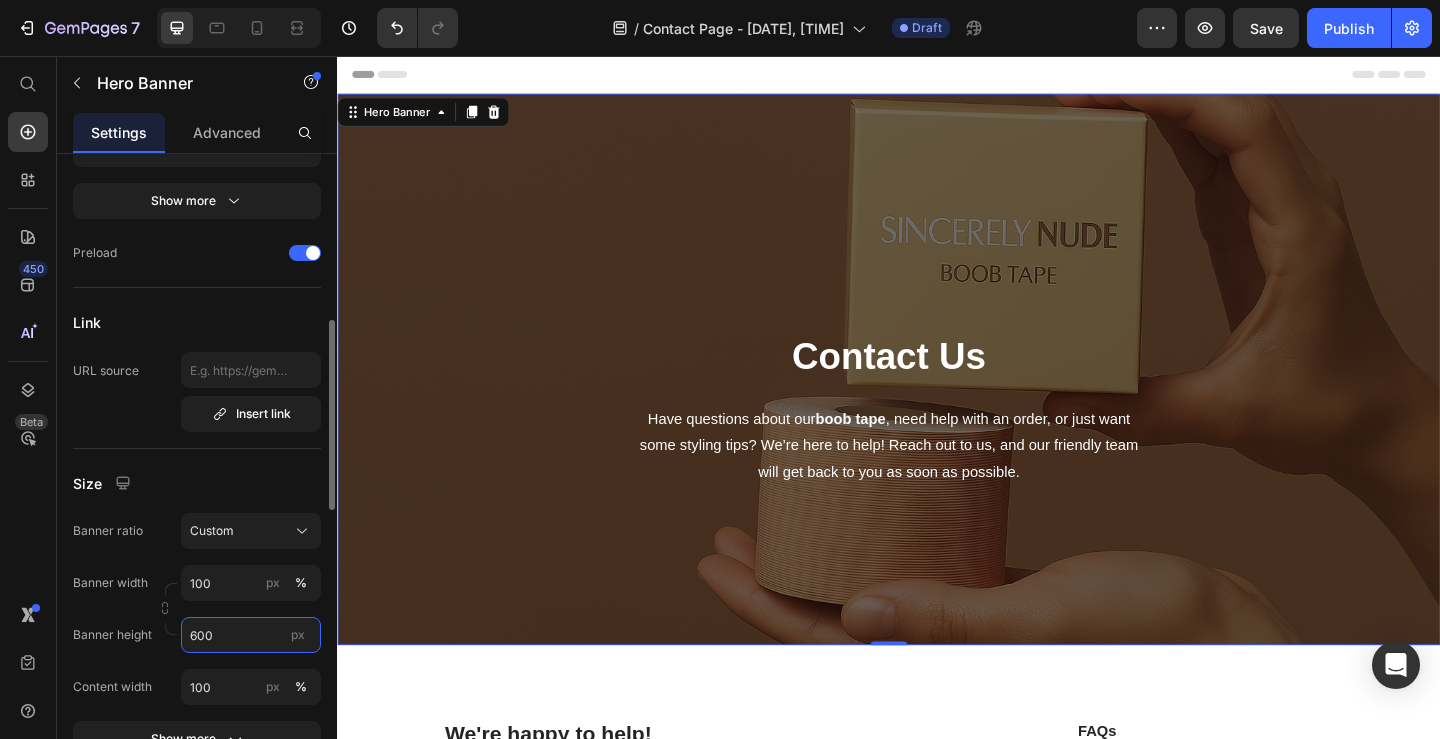 click on "600" at bounding box center [251, 635] 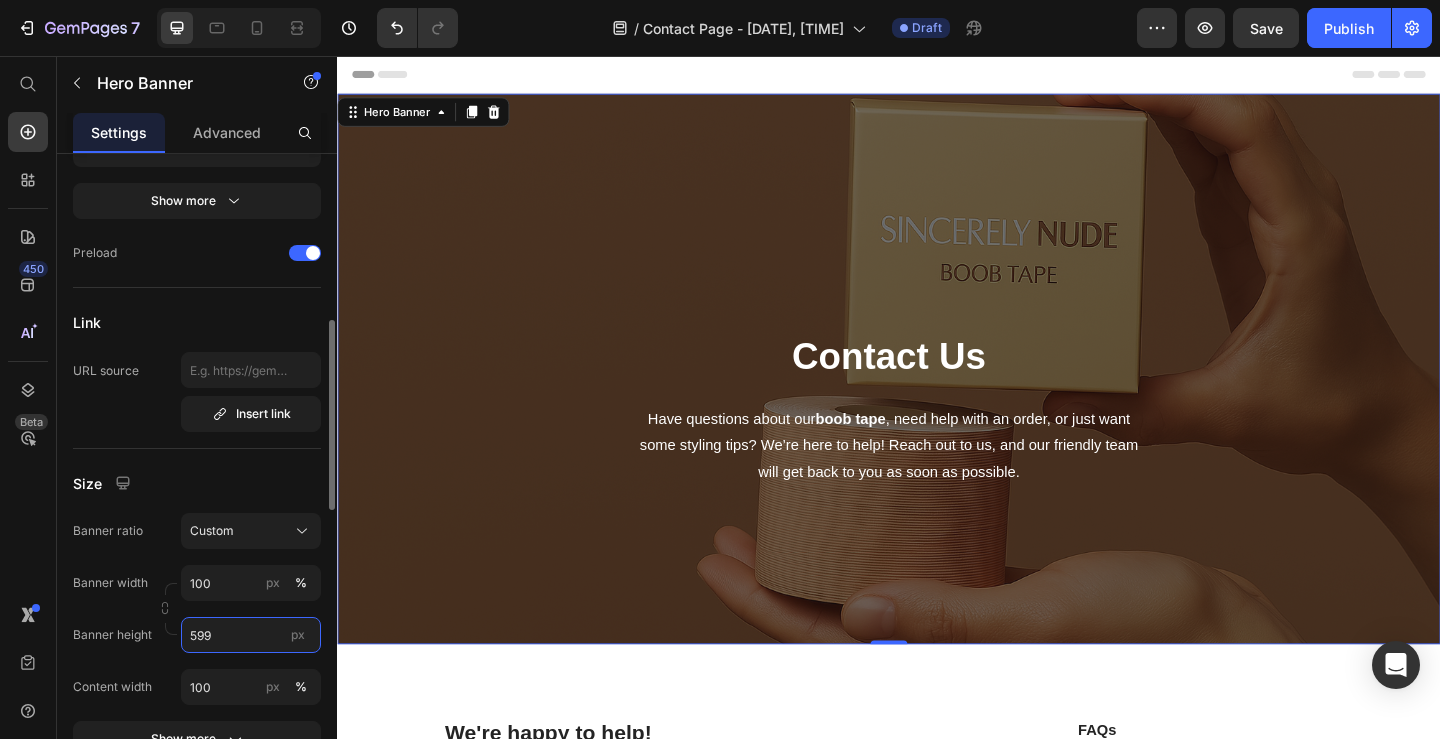 click on "599" at bounding box center (251, 635) 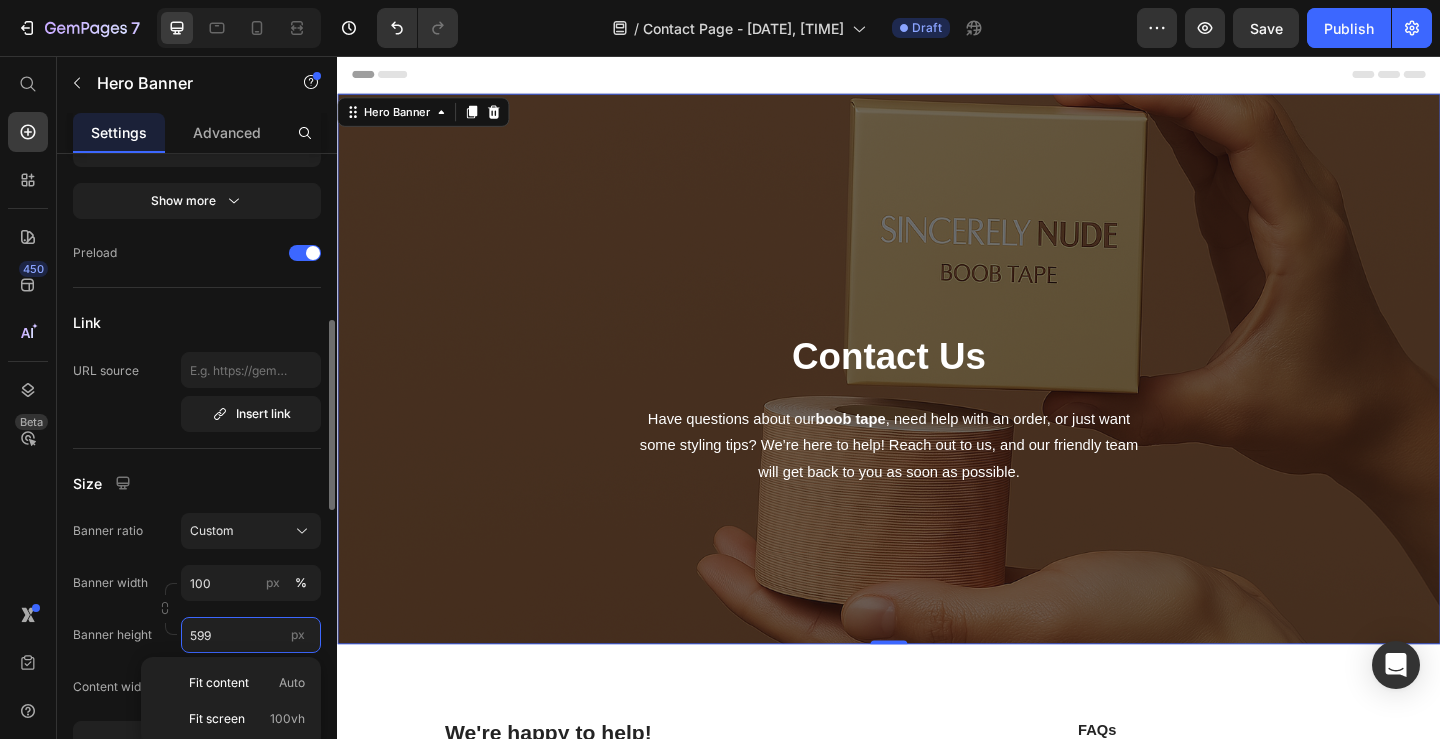 type on "600" 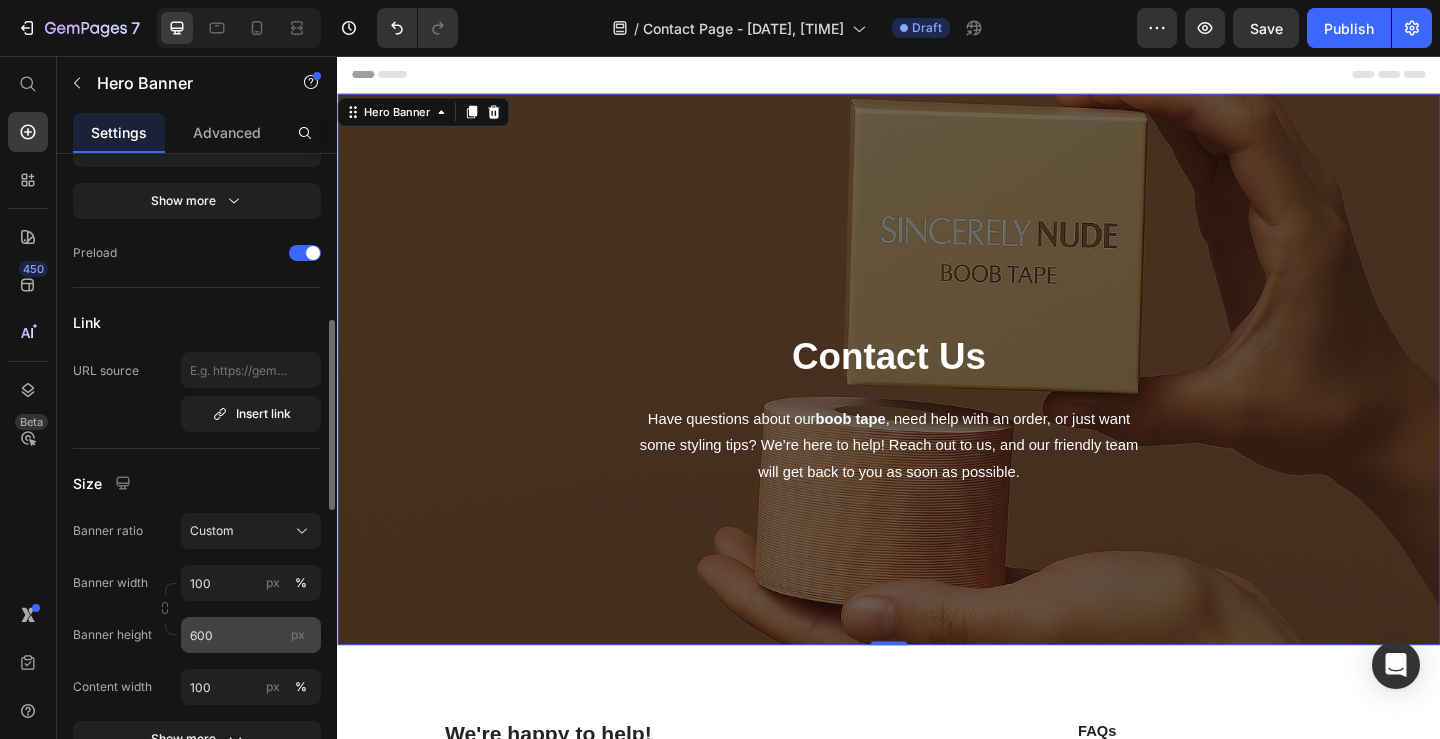 click on "px" at bounding box center (298, 634) 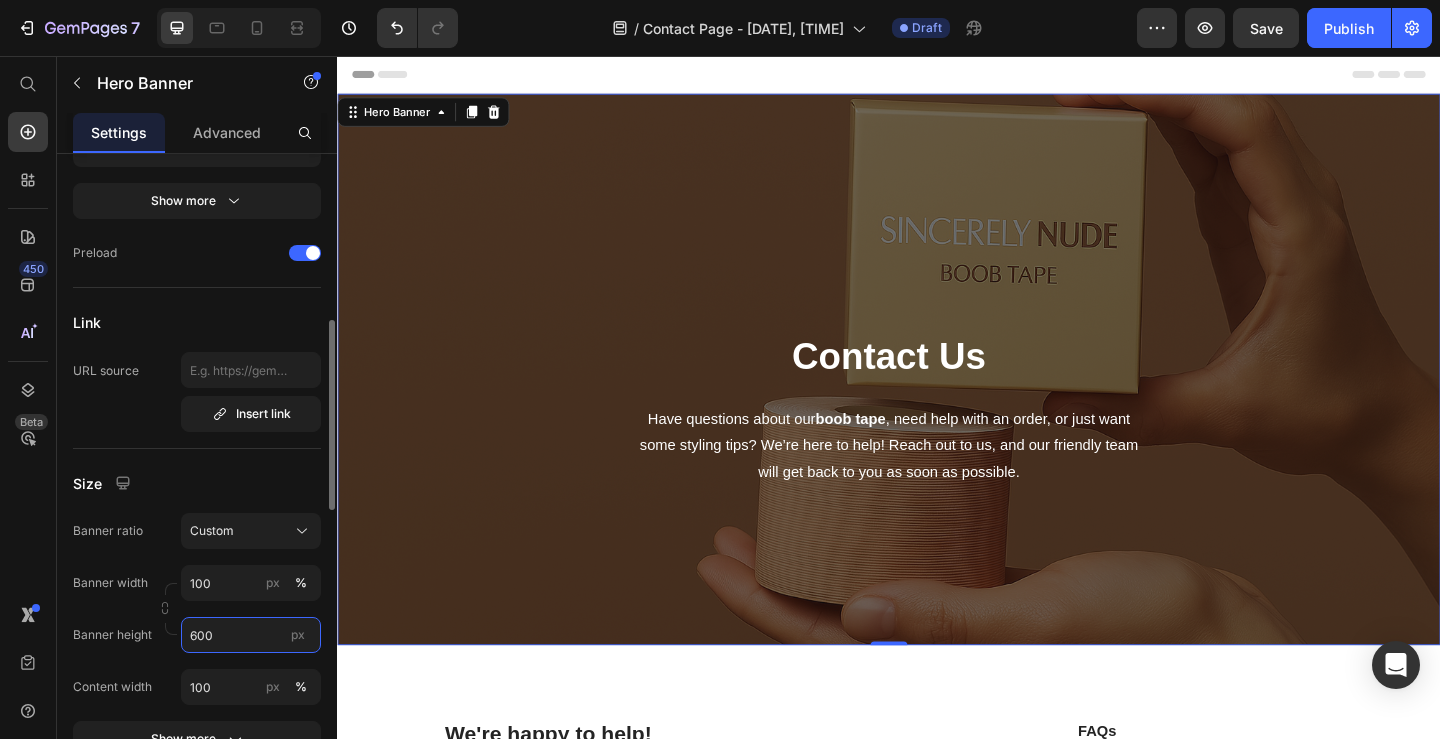 click on "600" at bounding box center (251, 635) 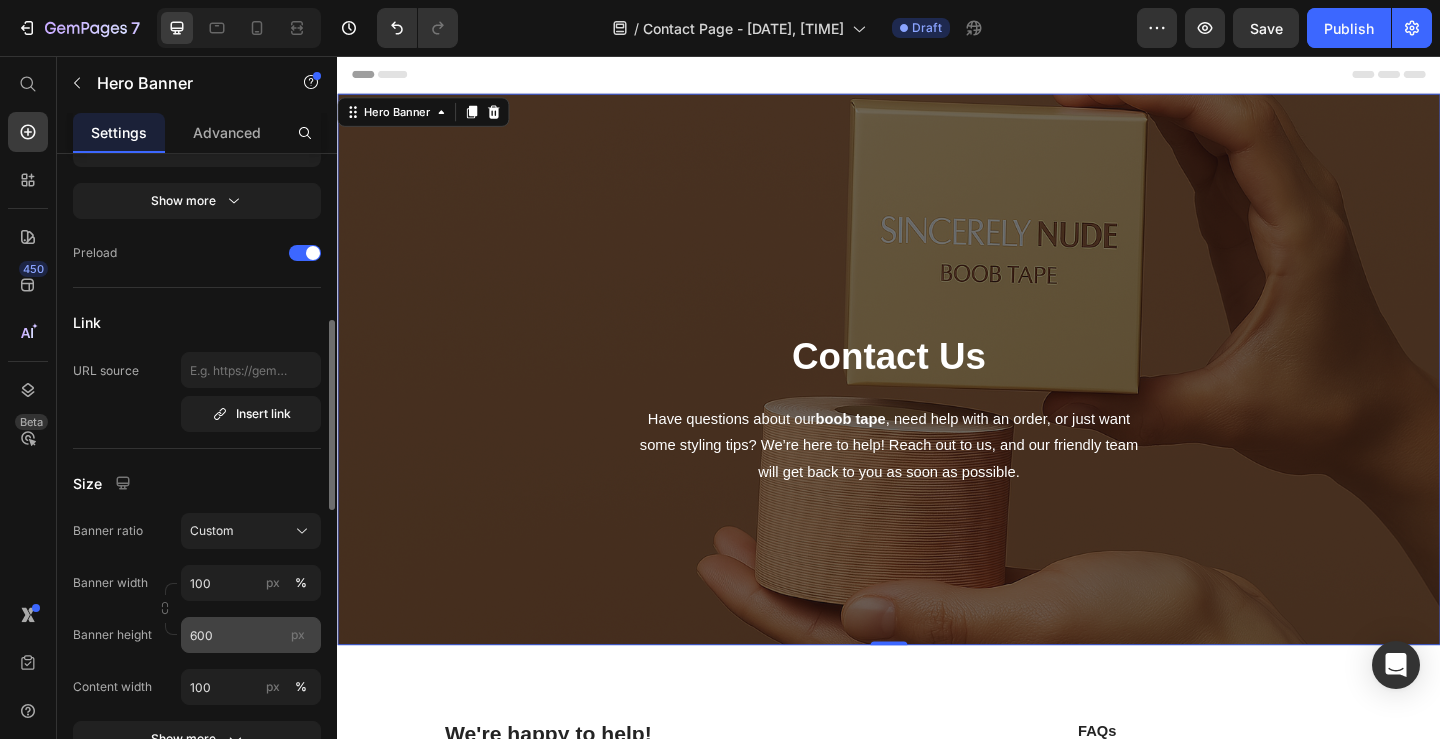 click on "px" at bounding box center (298, 634) 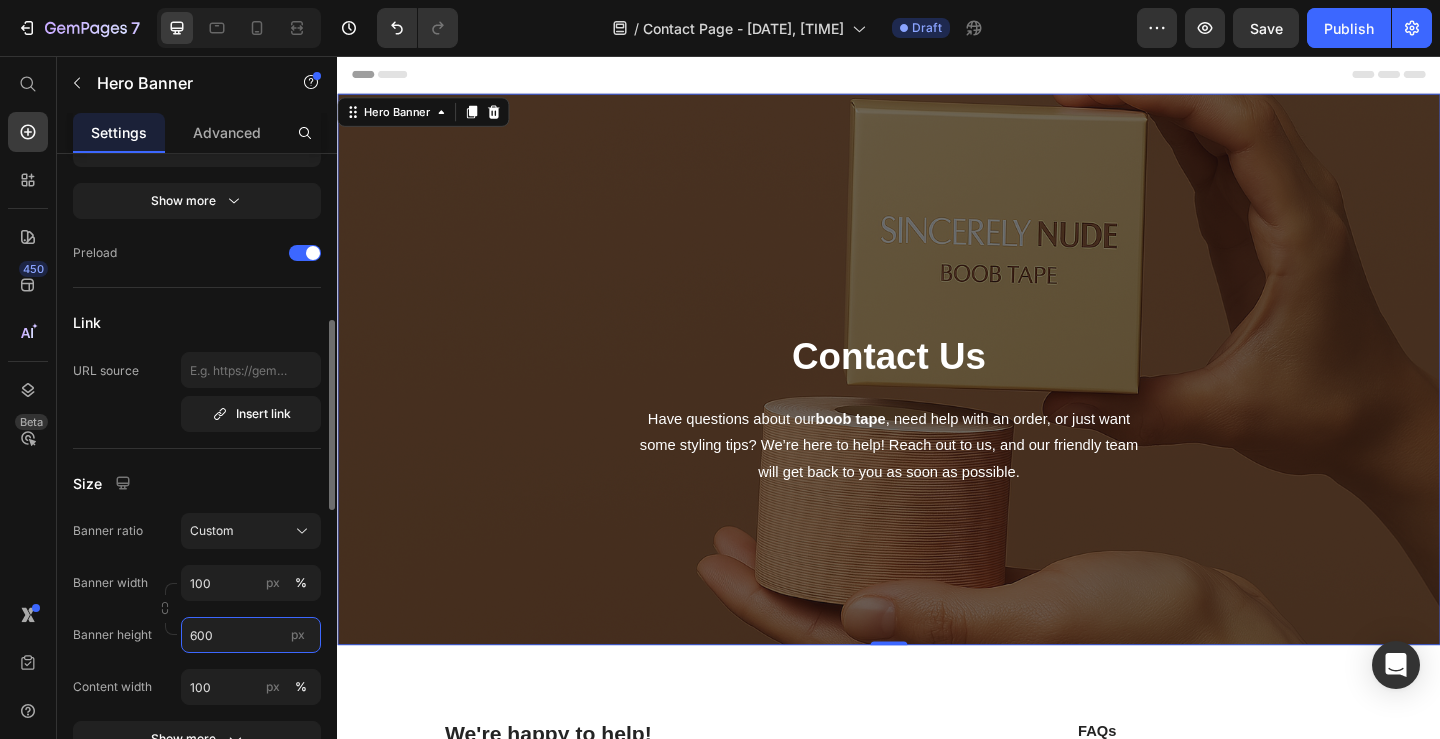 click on "600" at bounding box center (251, 635) 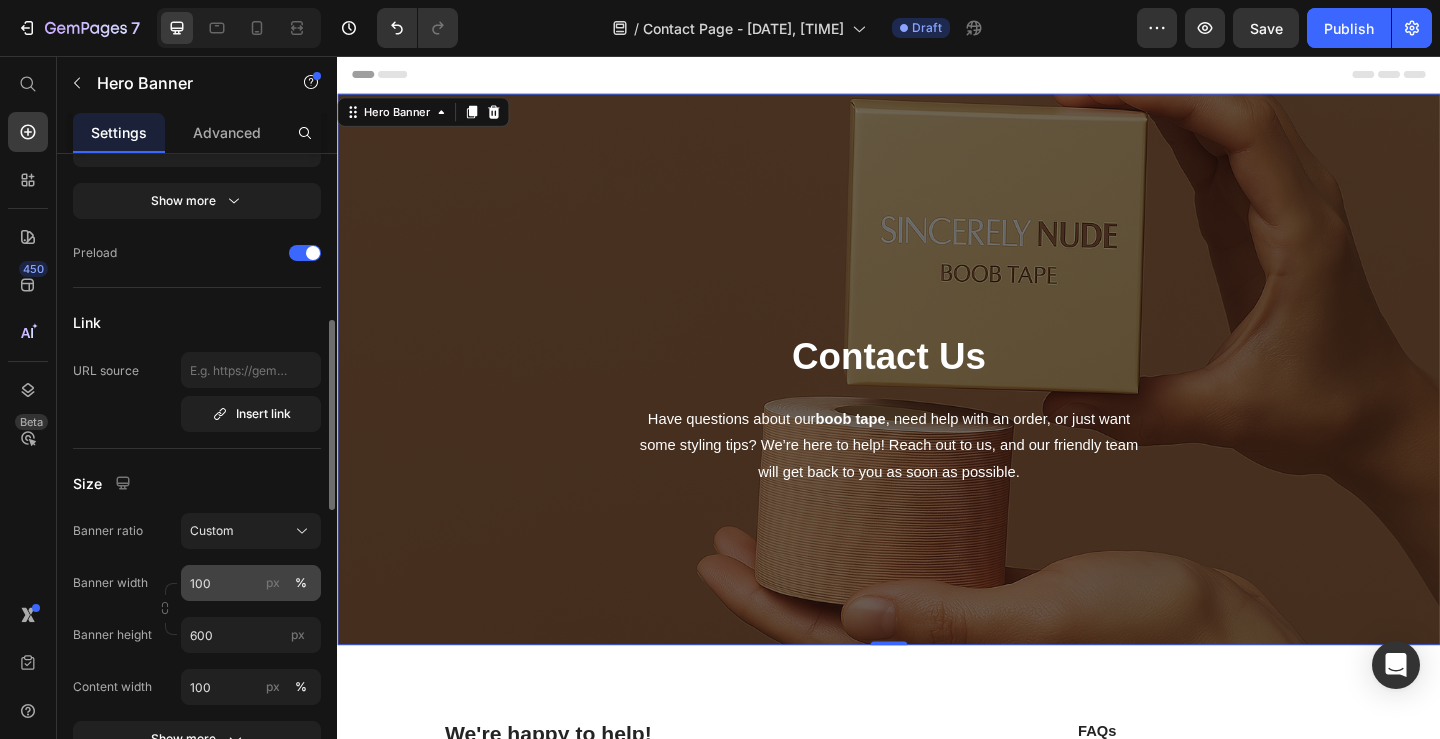 click on "px" at bounding box center (273, 583) 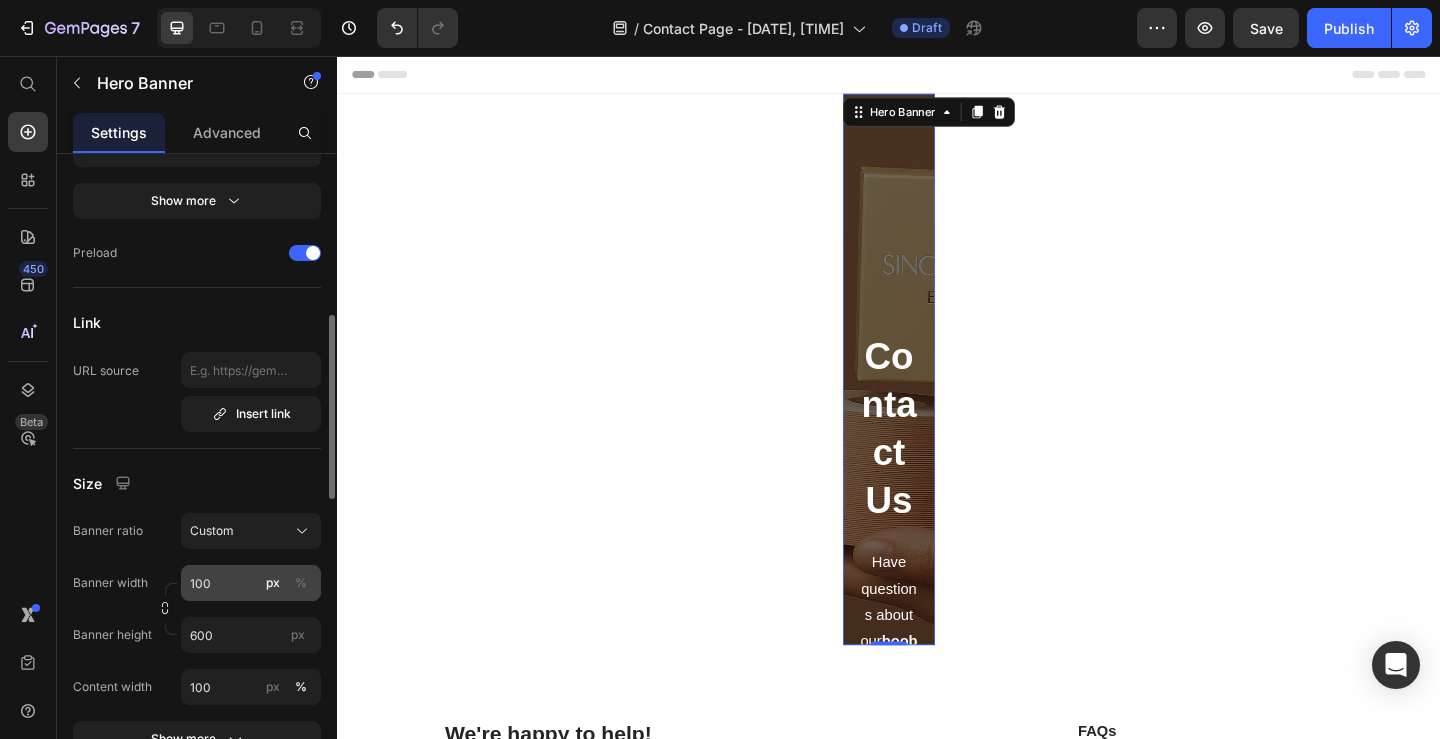 click on "%" 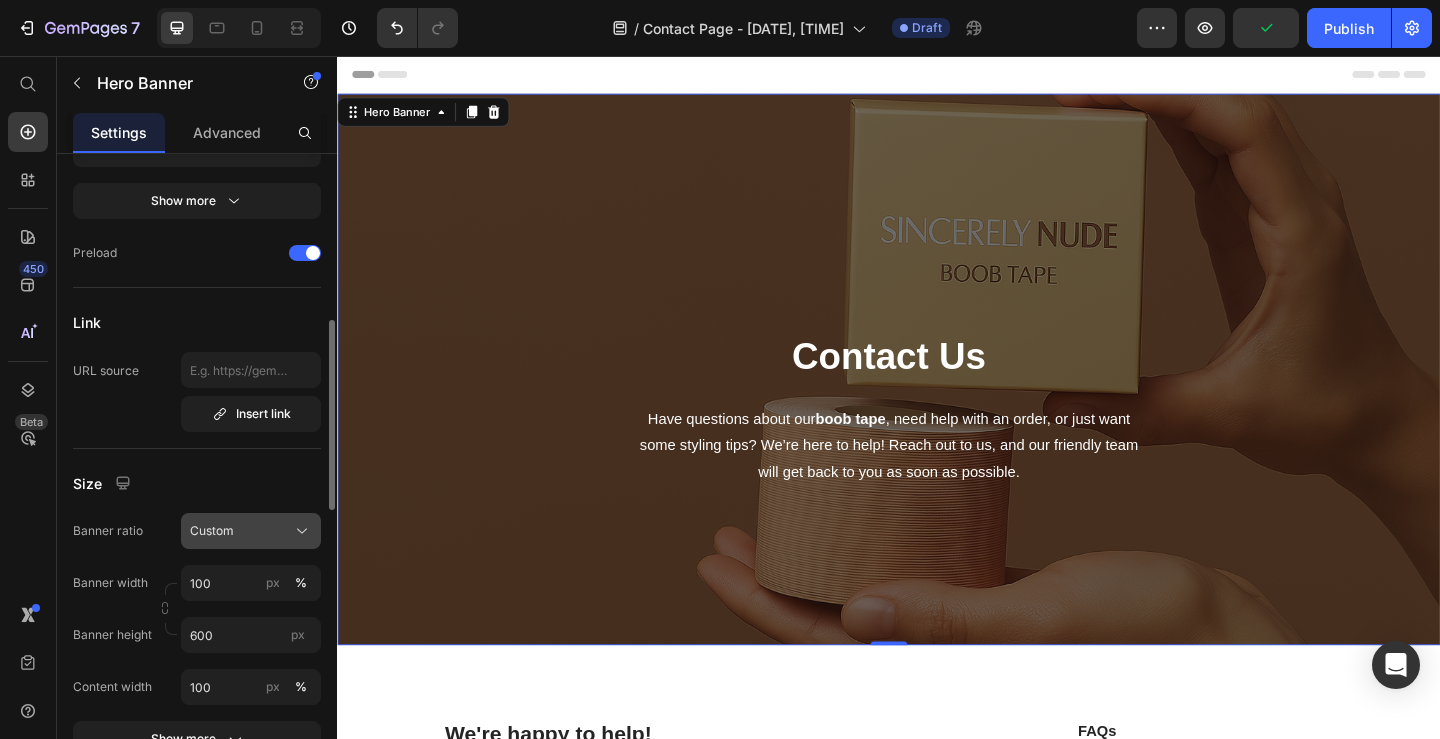 click on "Custom" 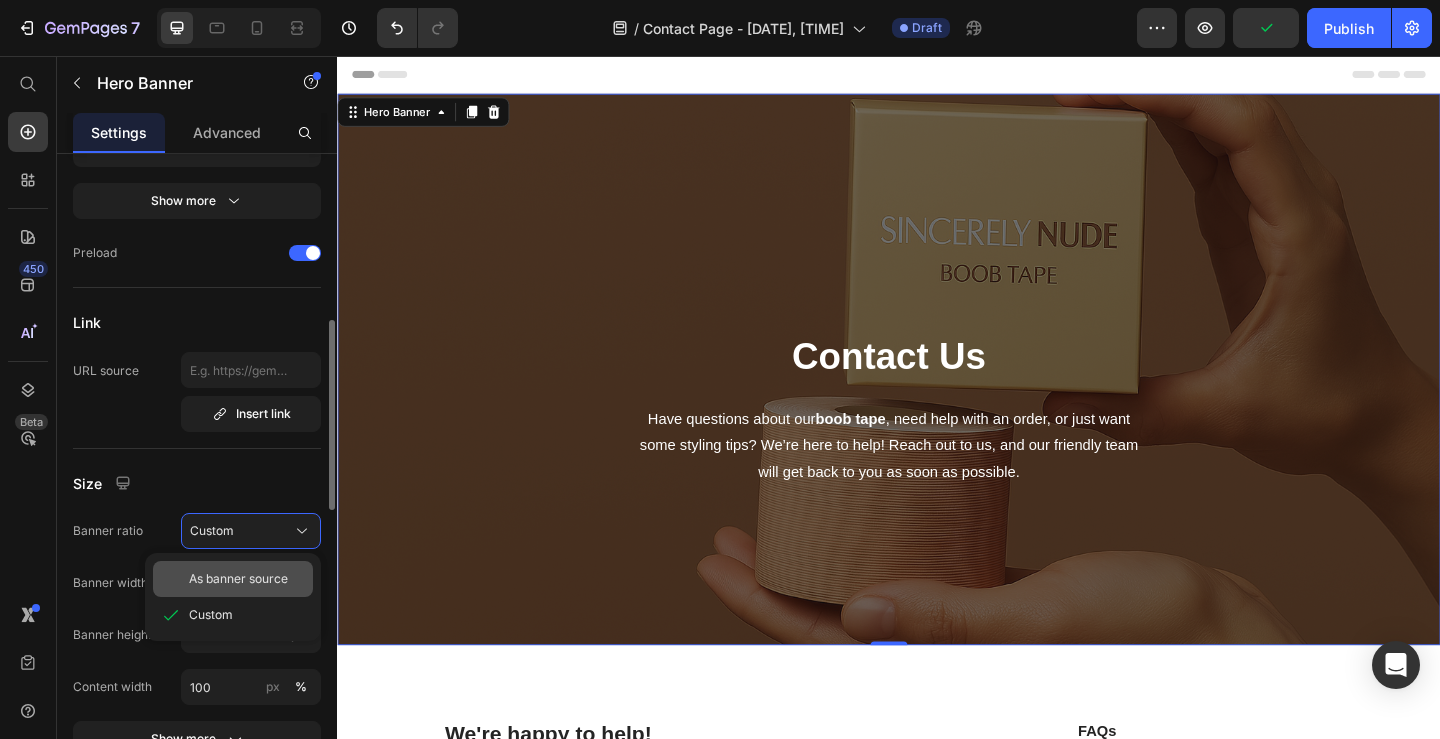 click on "As banner source" 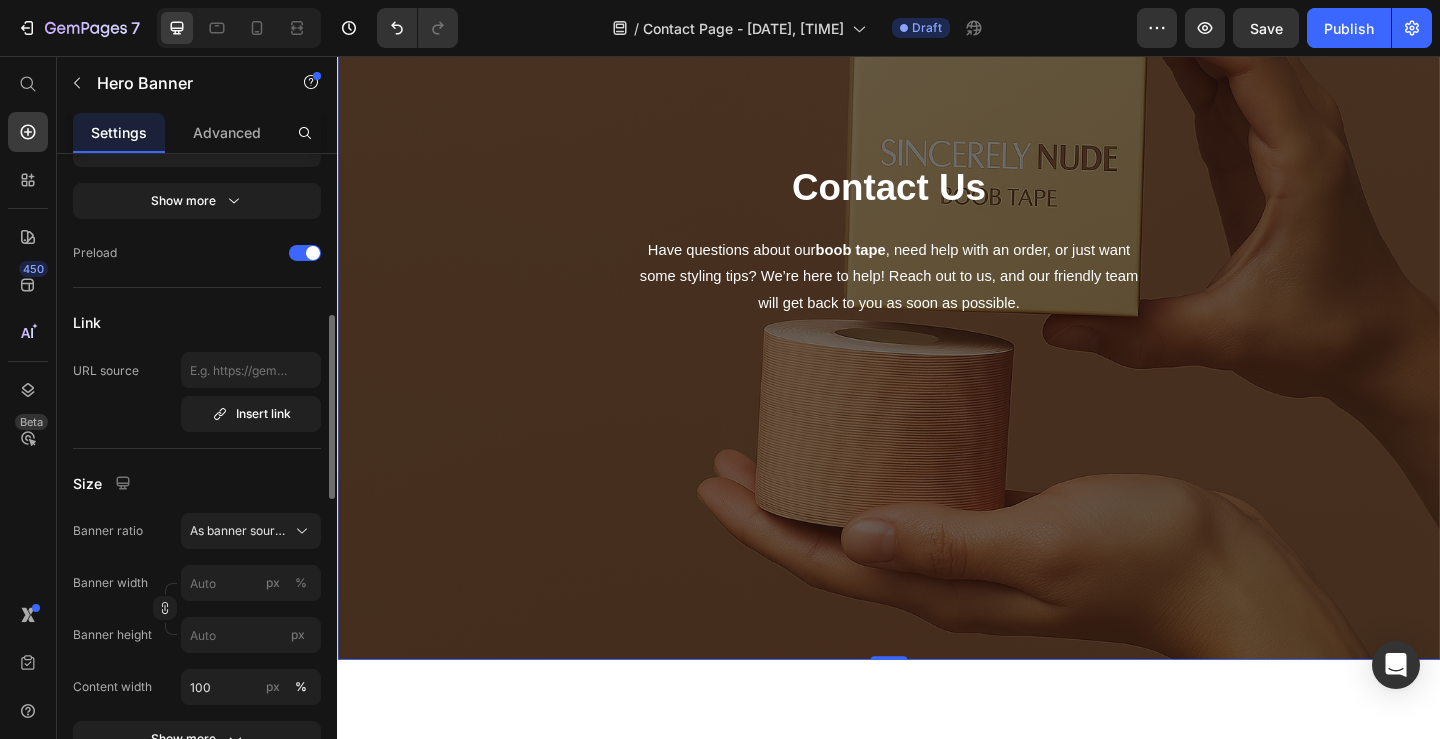 scroll, scrollTop: 215, scrollLeft: 0, axis: vertical 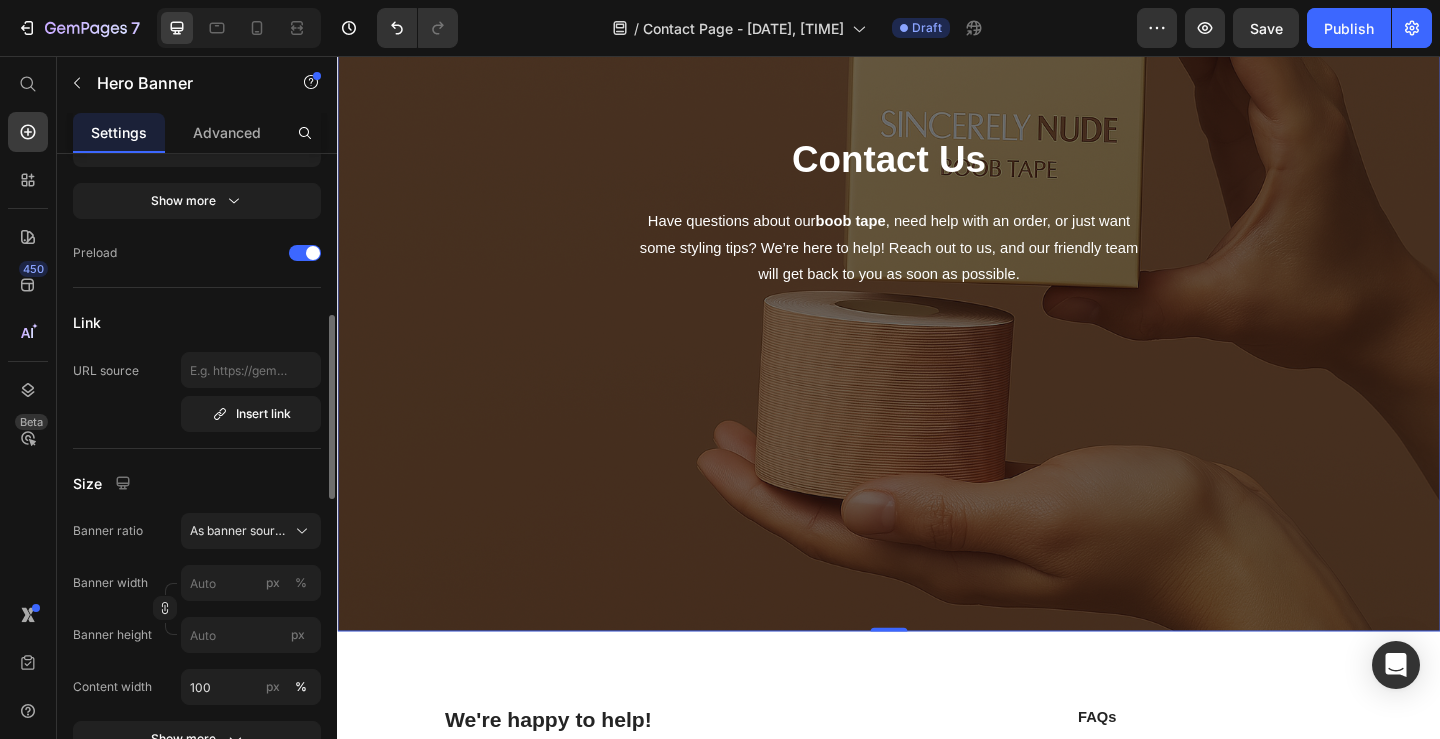 type on "100" 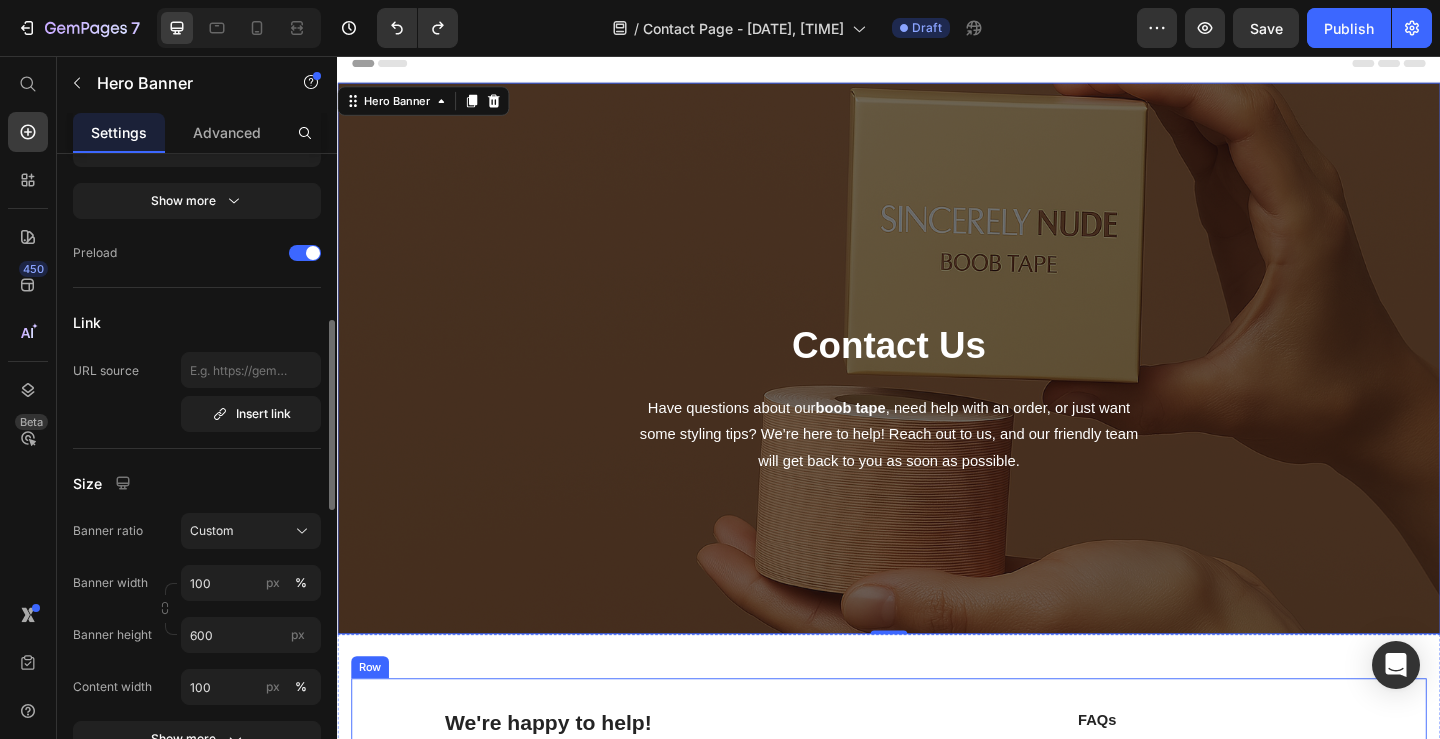 scroll, scrollTop: 0, scrollLeft: 0, axis: both 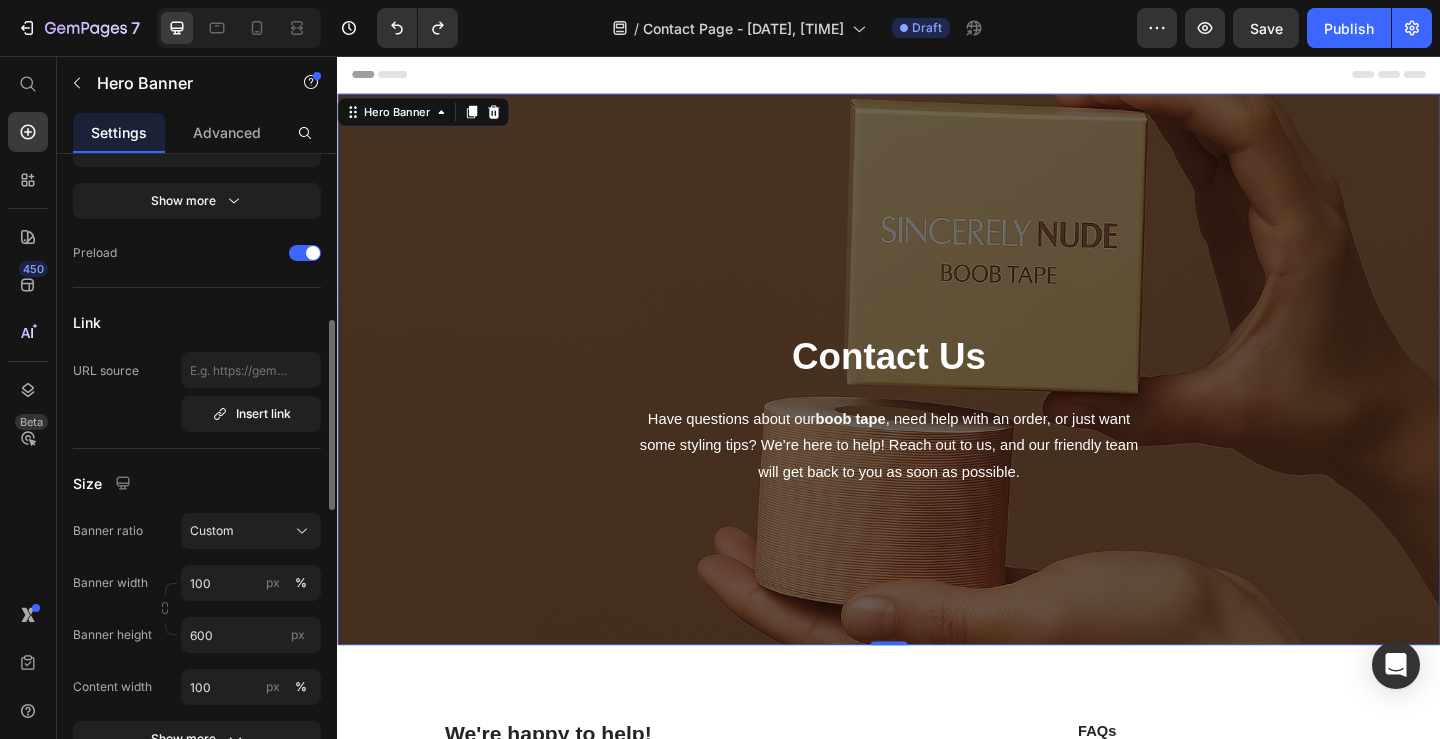 click on "Contact Us  Heading Have questions about our  boob tape , need help with an order, or just want some styling tips? We’re here to help! Reach out to us, and our friendly team will get back to you as soon as possible. Text block Row" at bounding box center [937, 440] 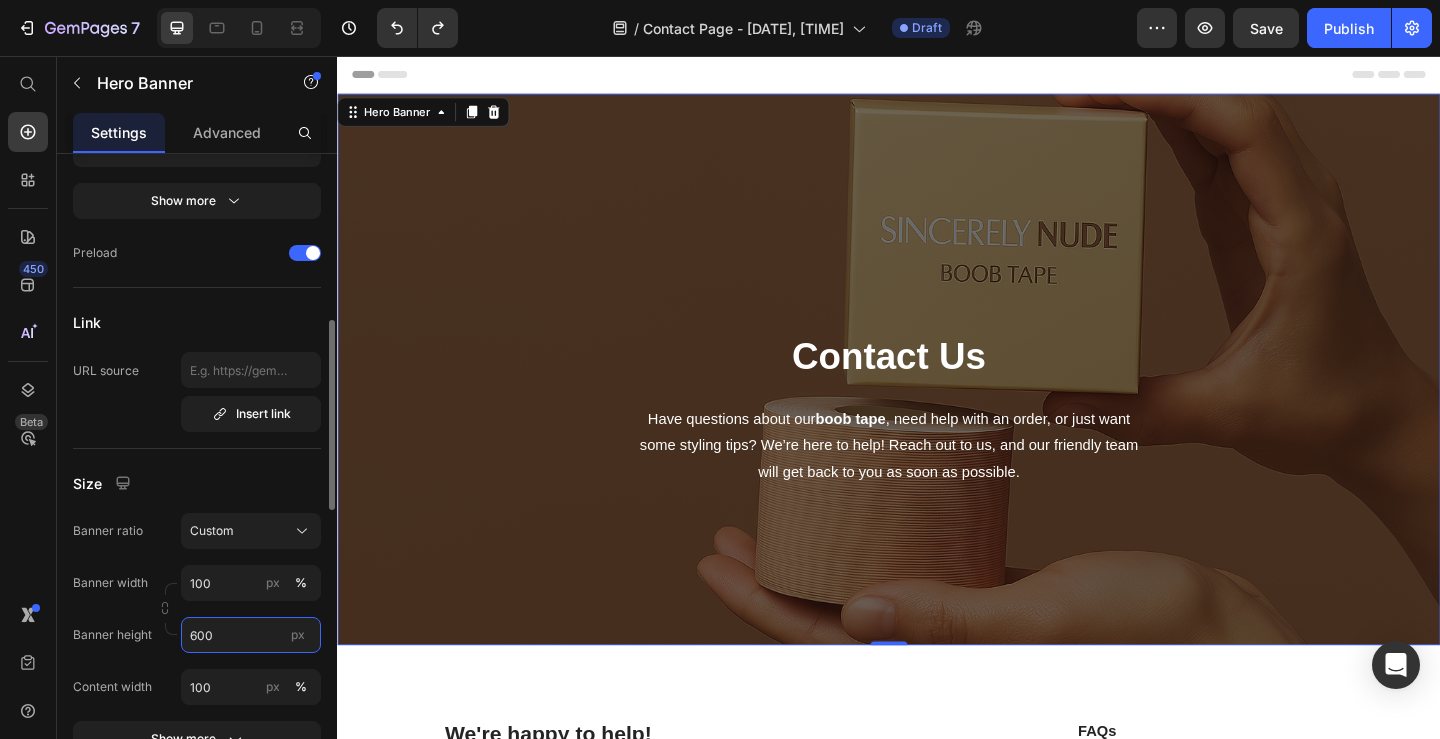 click on "600" at bounding box center (251, 635) 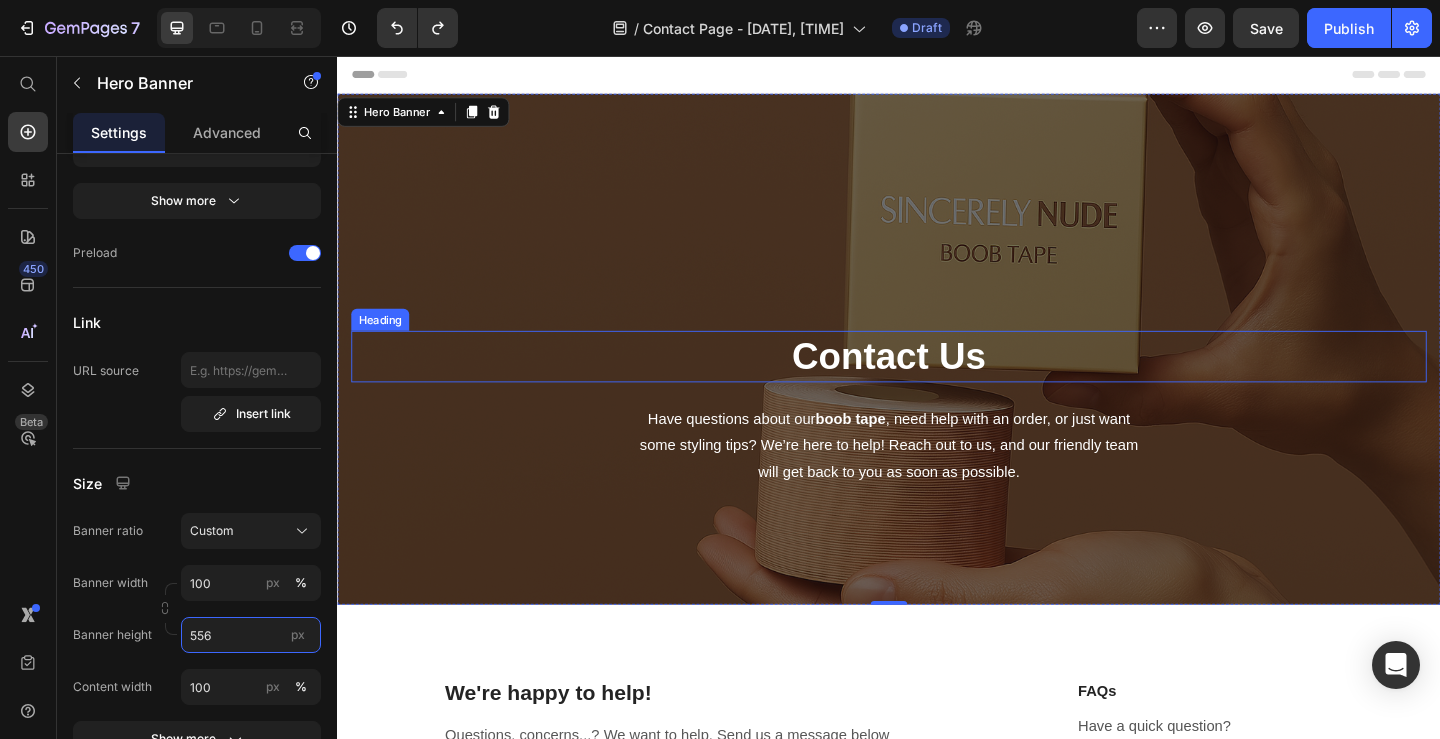 type on "600" 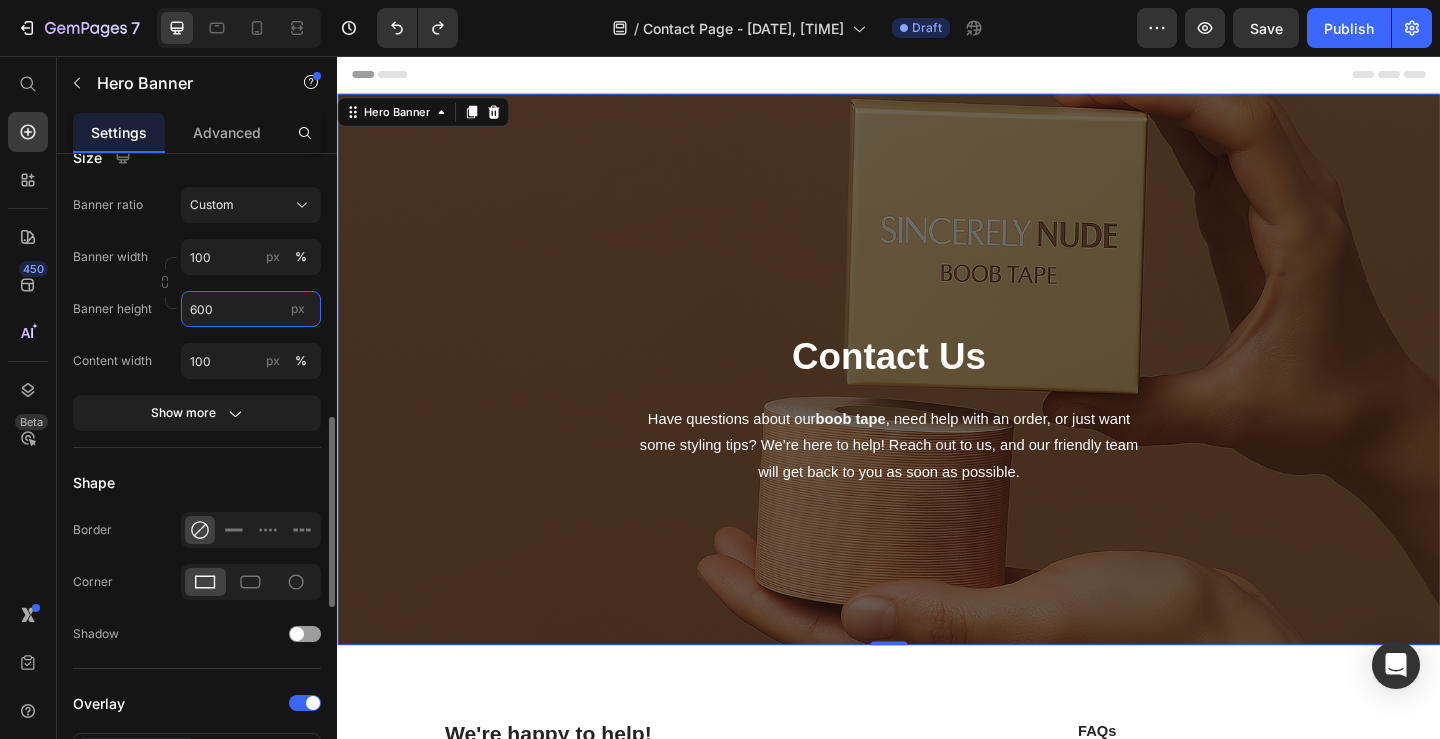 scroll, scrollTop: 890, scrollLeft: 0, axis: vertical 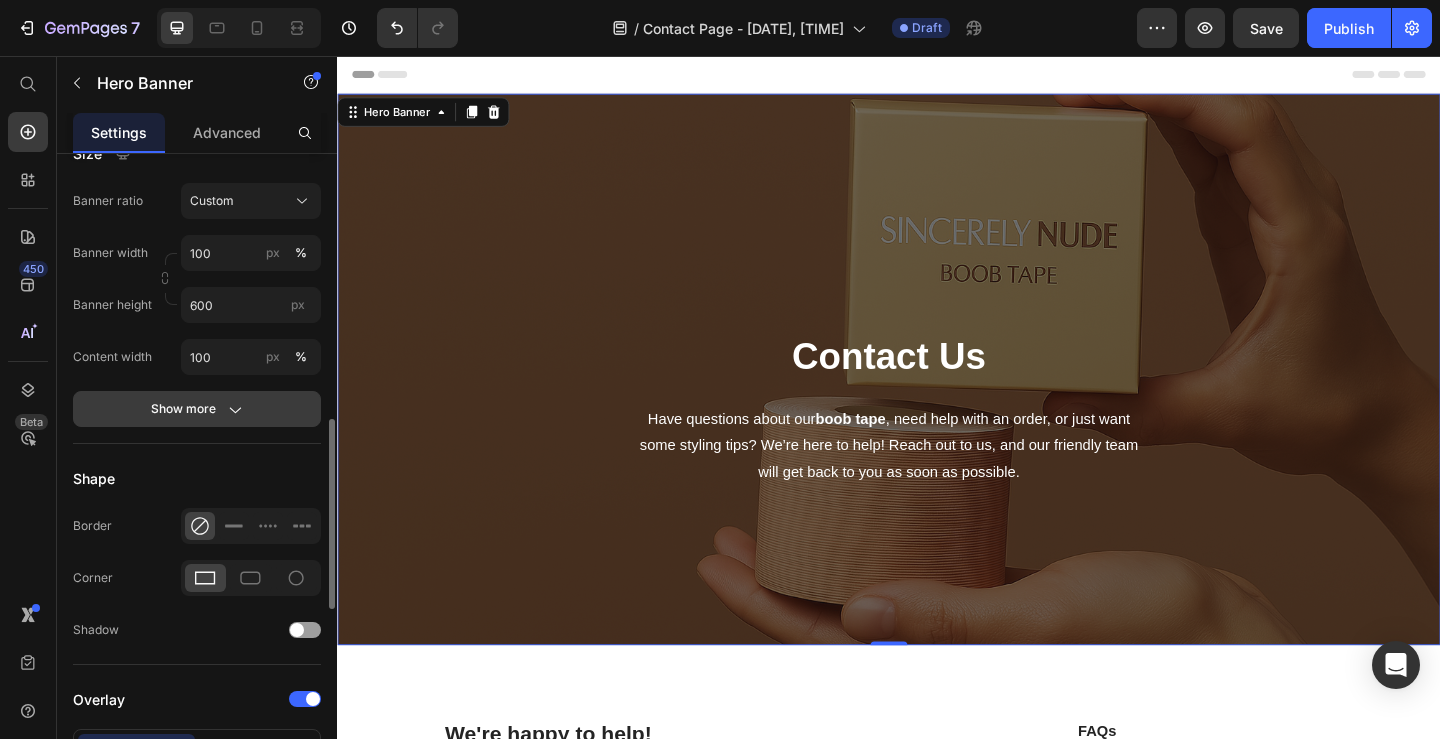 click on "Show more" at bounding box center (197, 409) 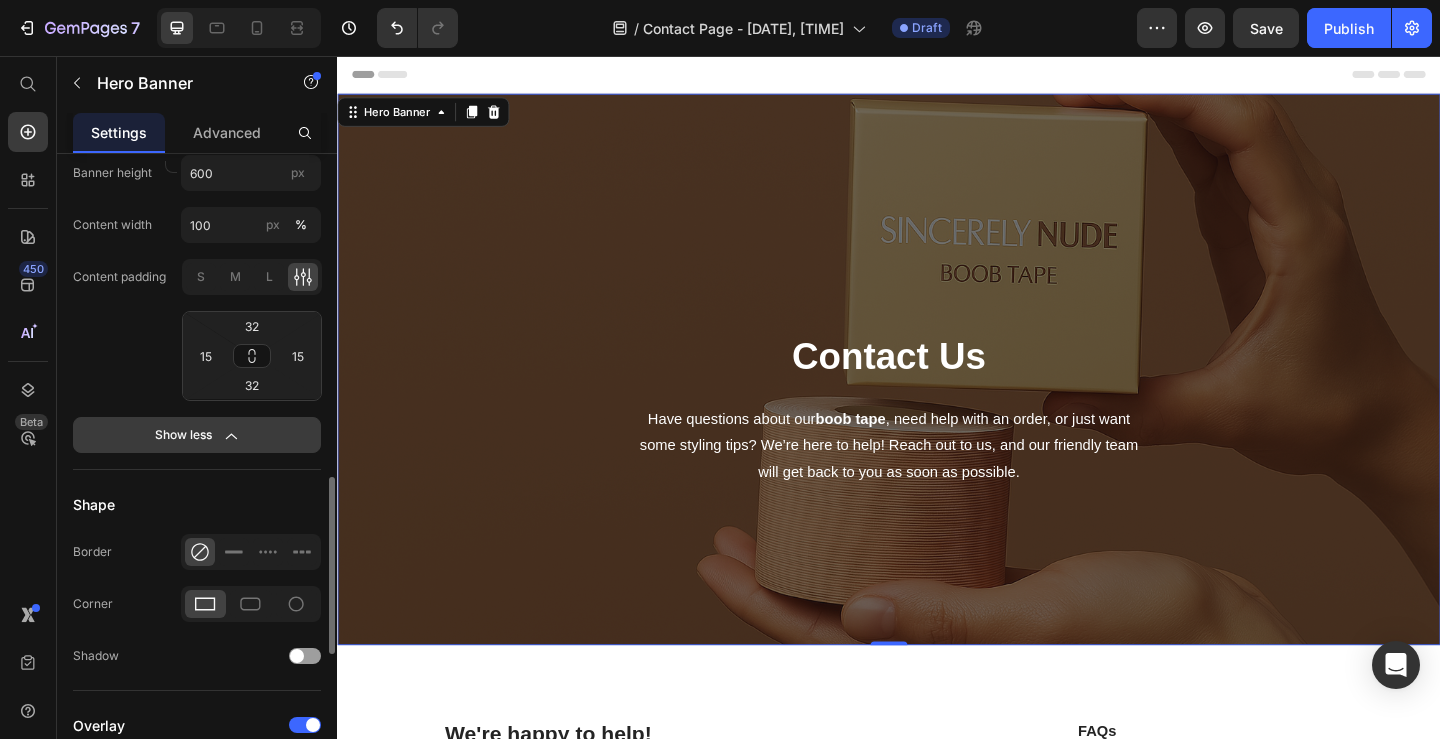 scroll, scrollTop: 1055, scrollLeft: 0, axis: vertical 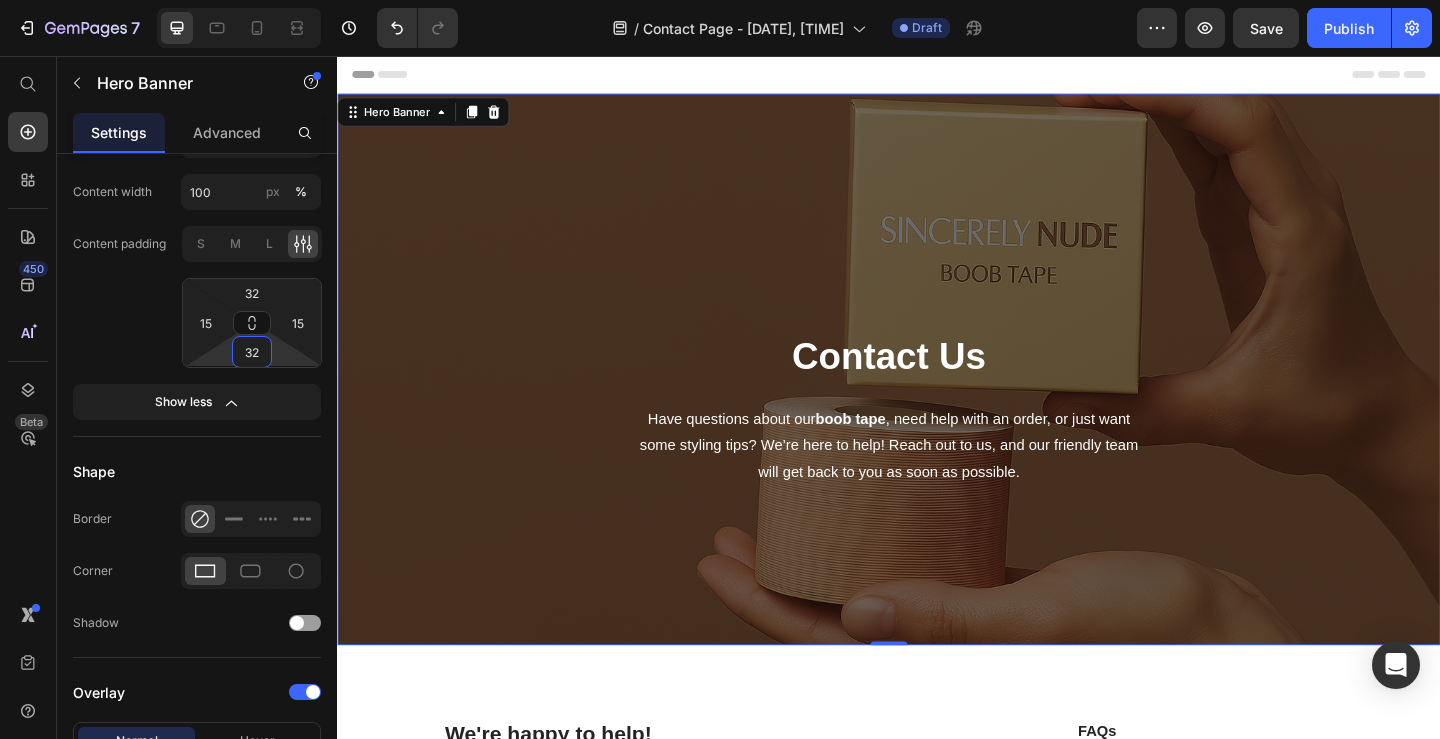 click on "32" at bounding box center [252, 352] 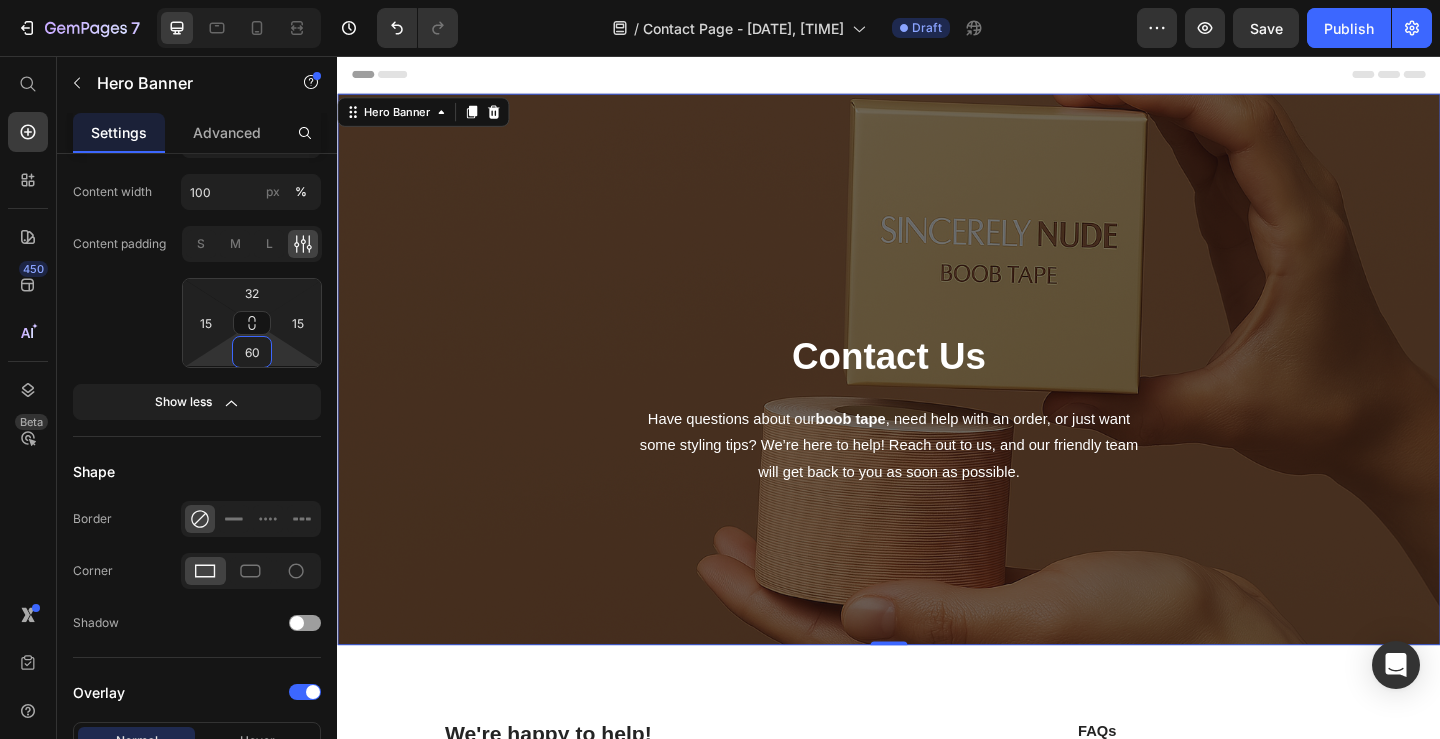 type on "6" 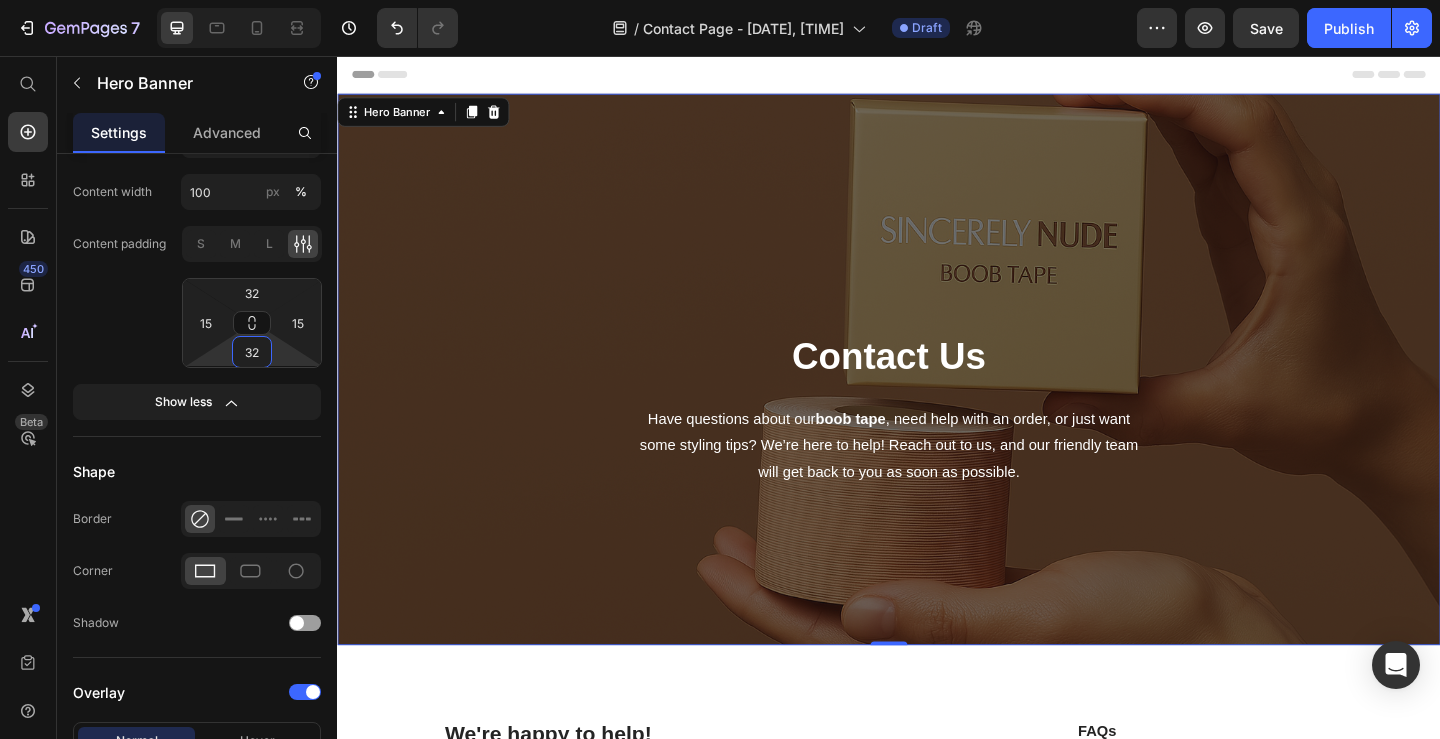 type on "32" 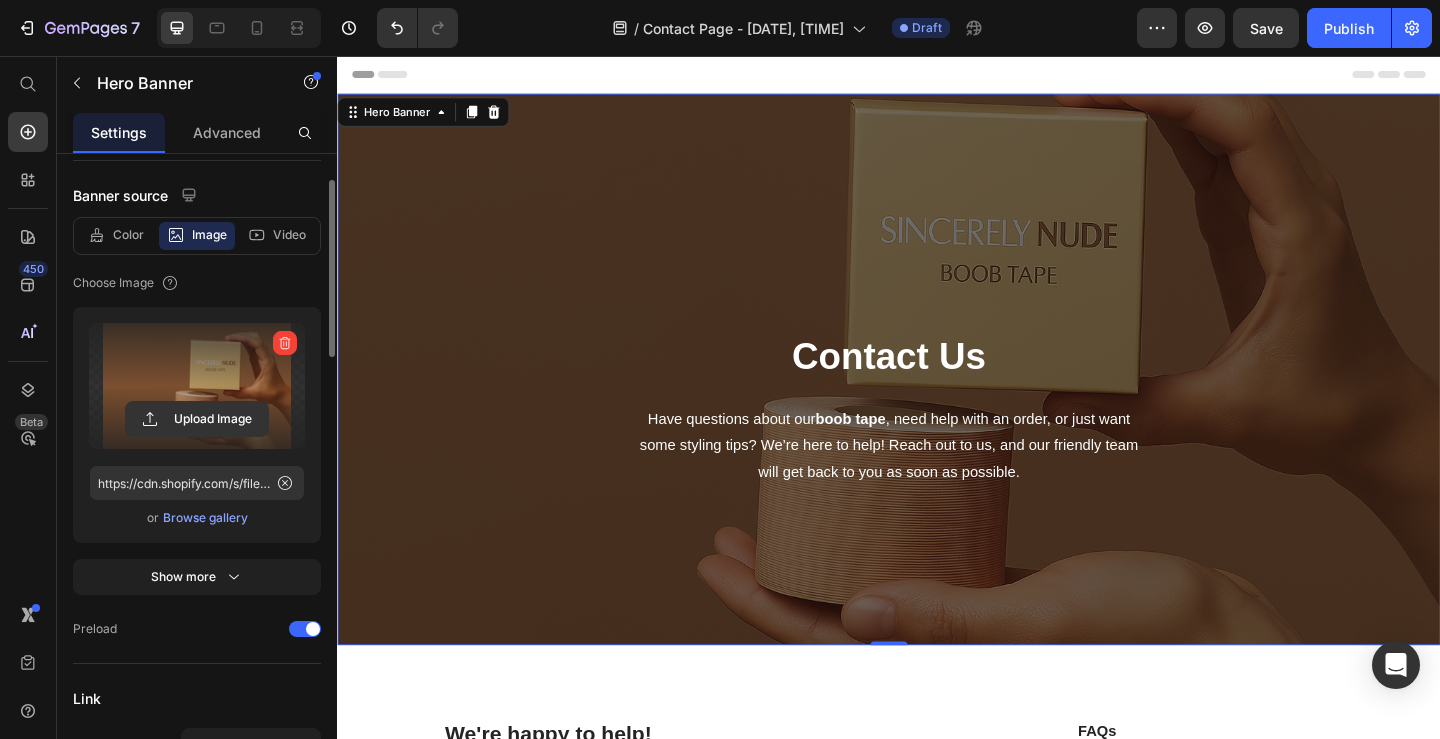 scroll, scrollTop: 188, scrollLeft: 0, axis: vertical 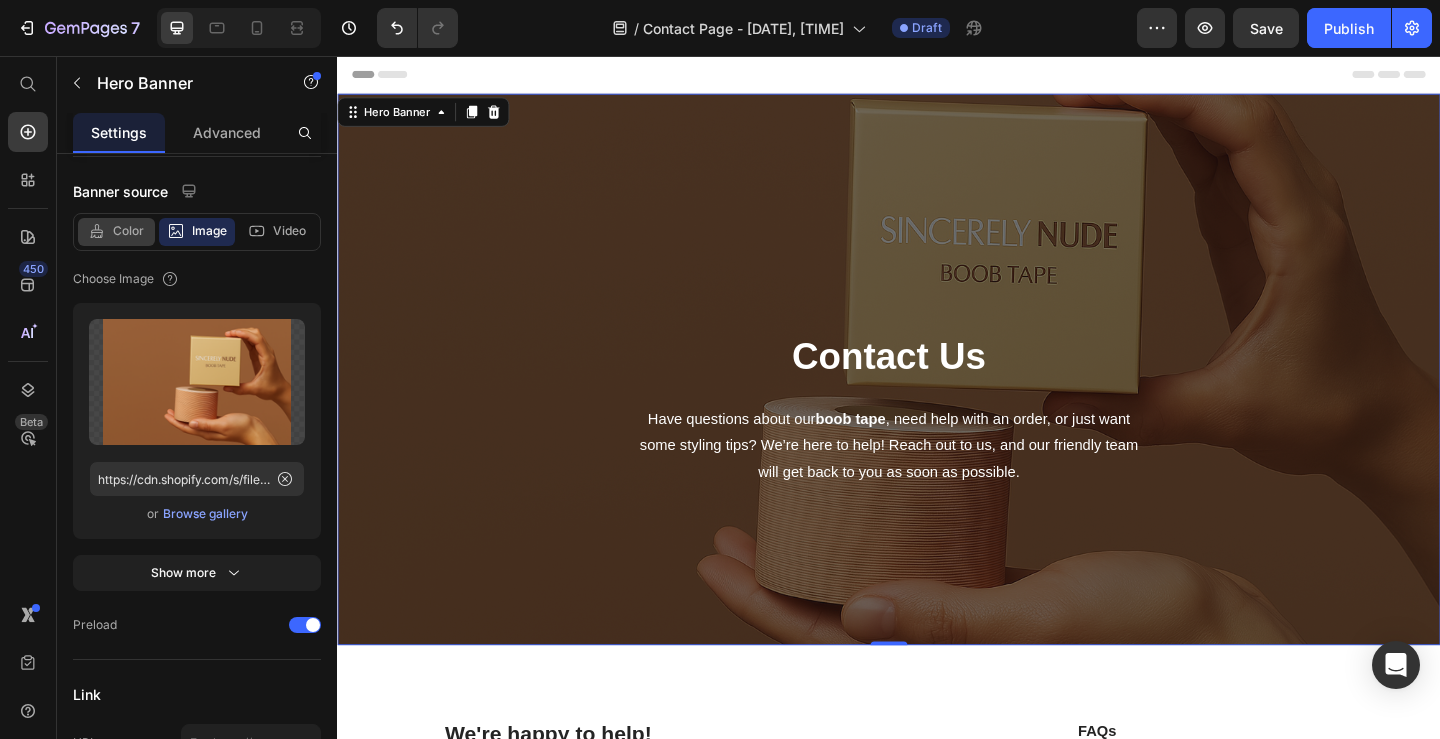 click on "Color" at bounding box center [128, 231] 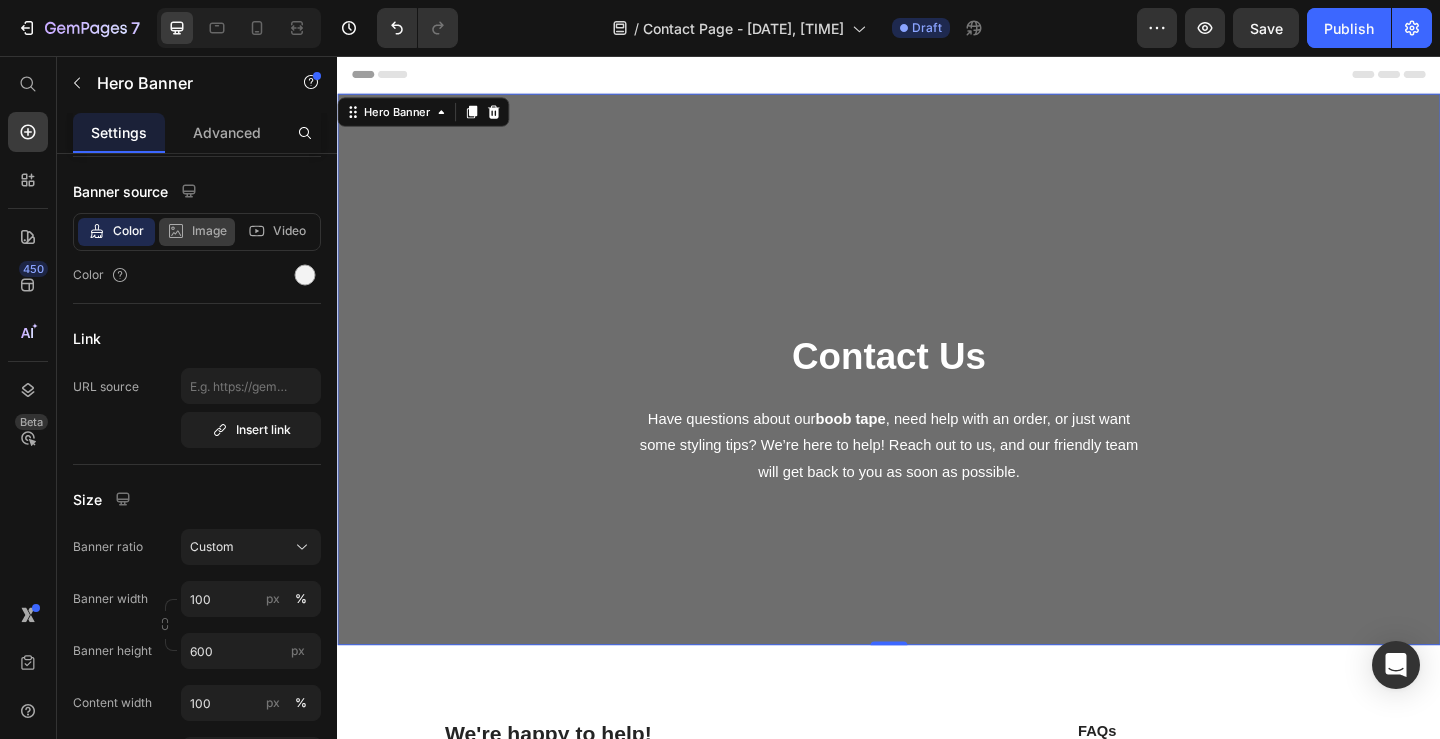 click on "Image" at bounding box center [209, 231] 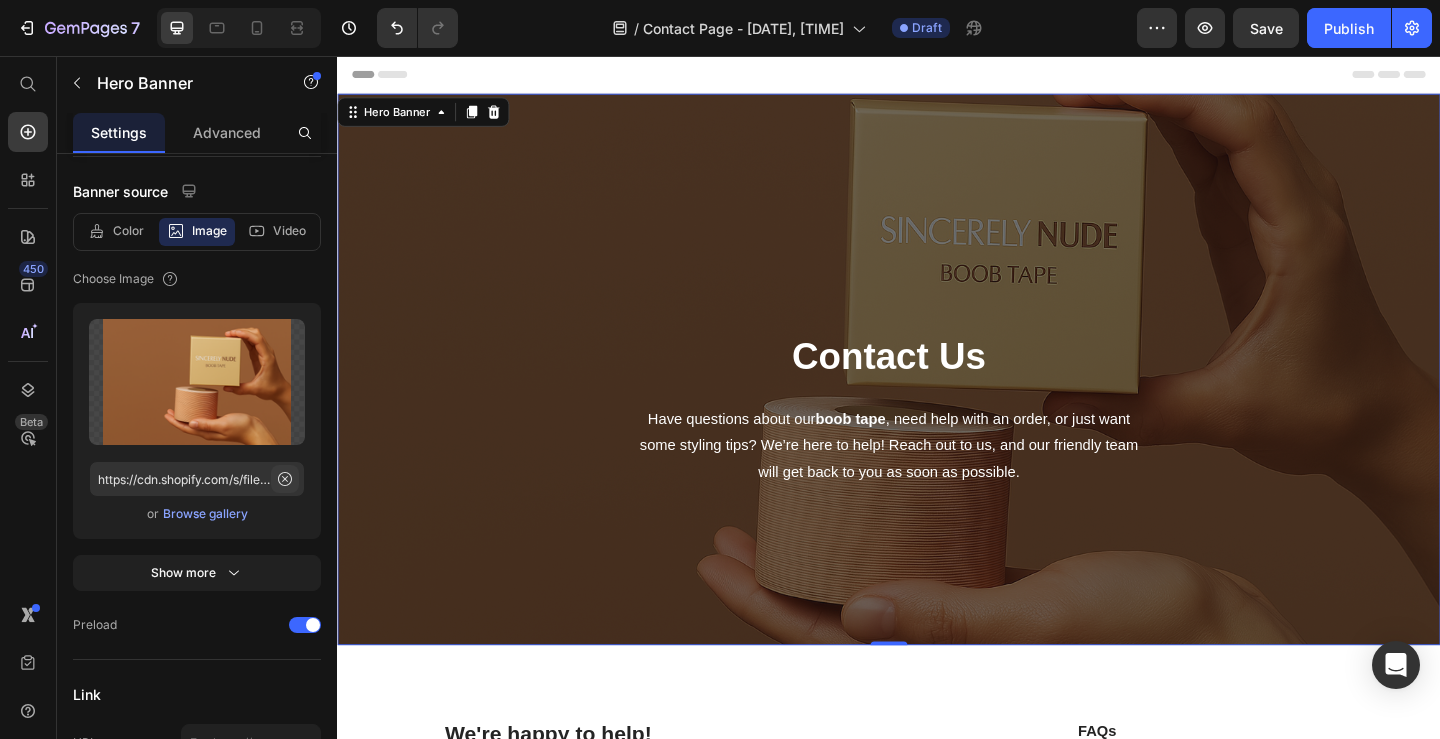 click 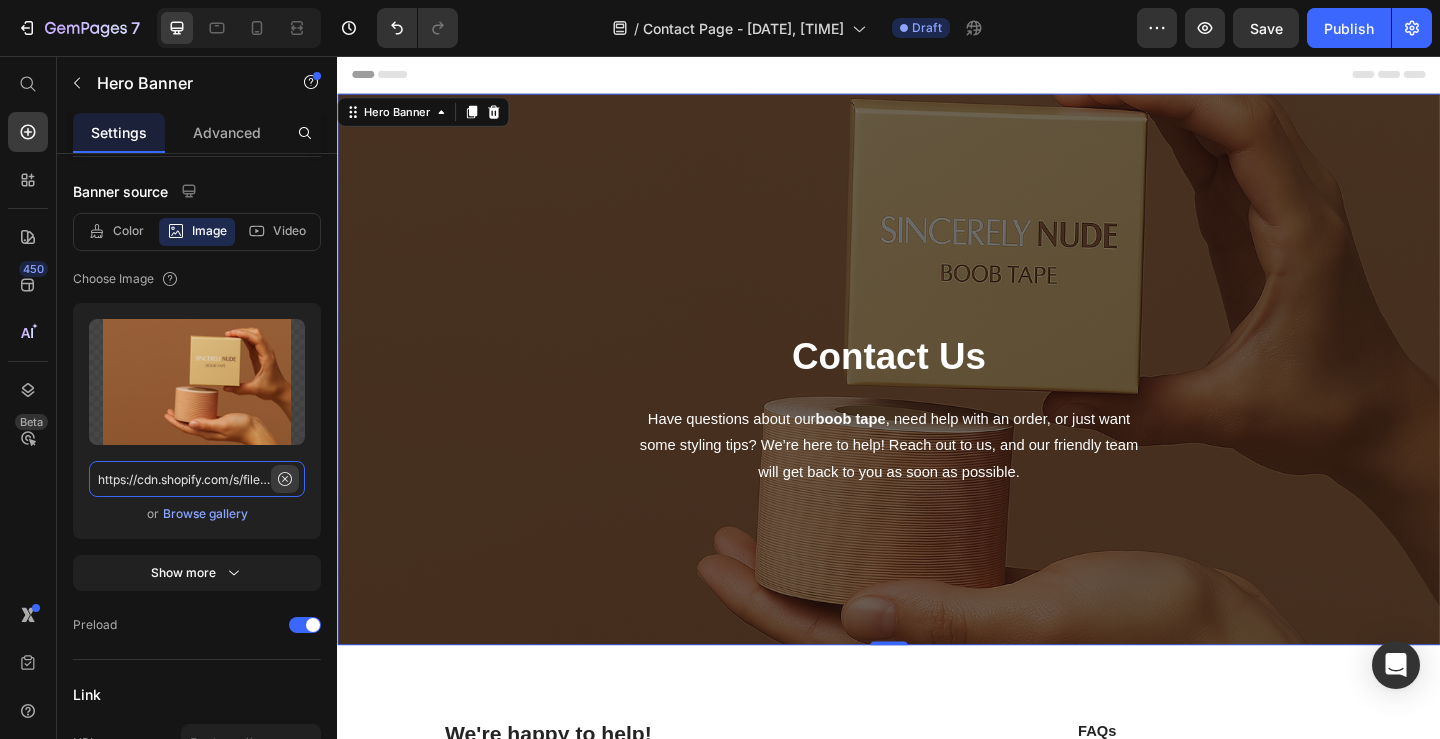 type 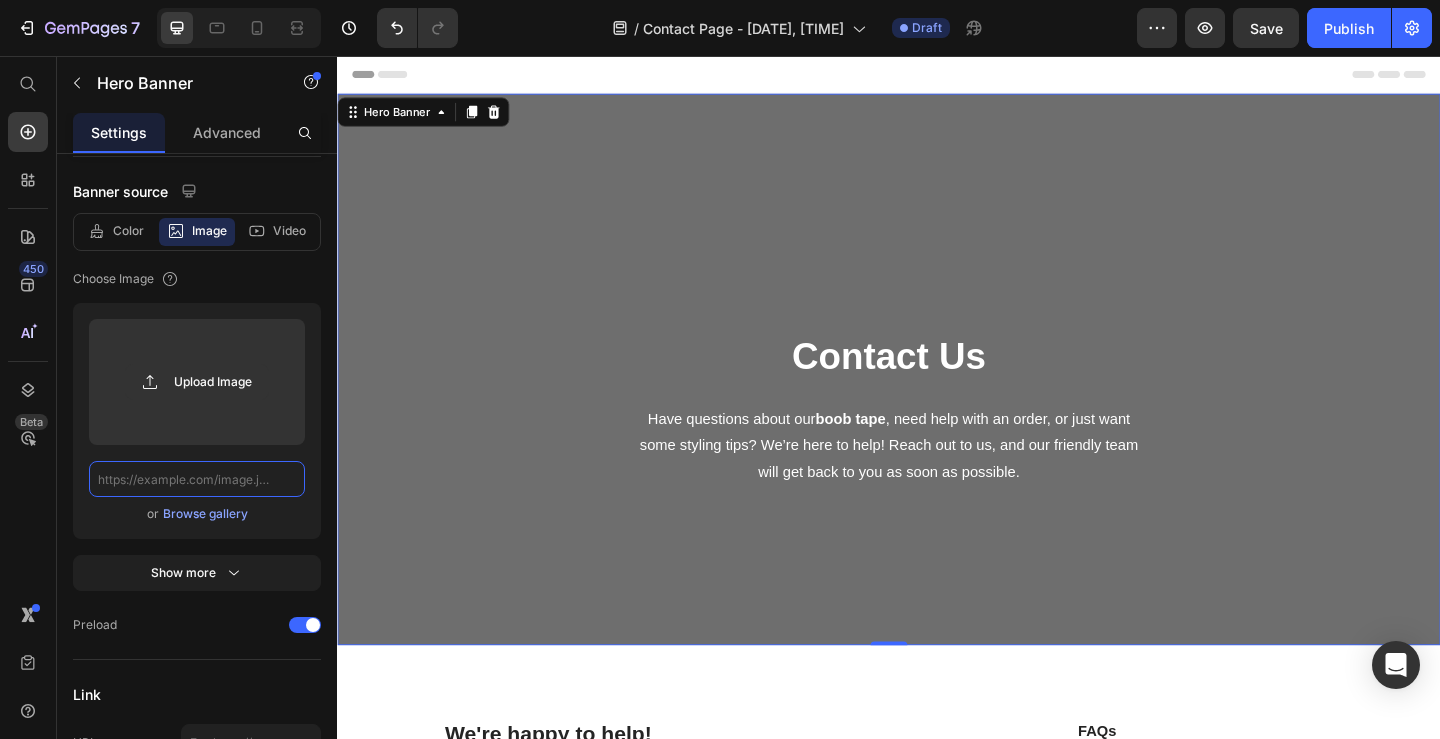 scroll, scrollTop: 0, scrollLeft: 0, axis: both 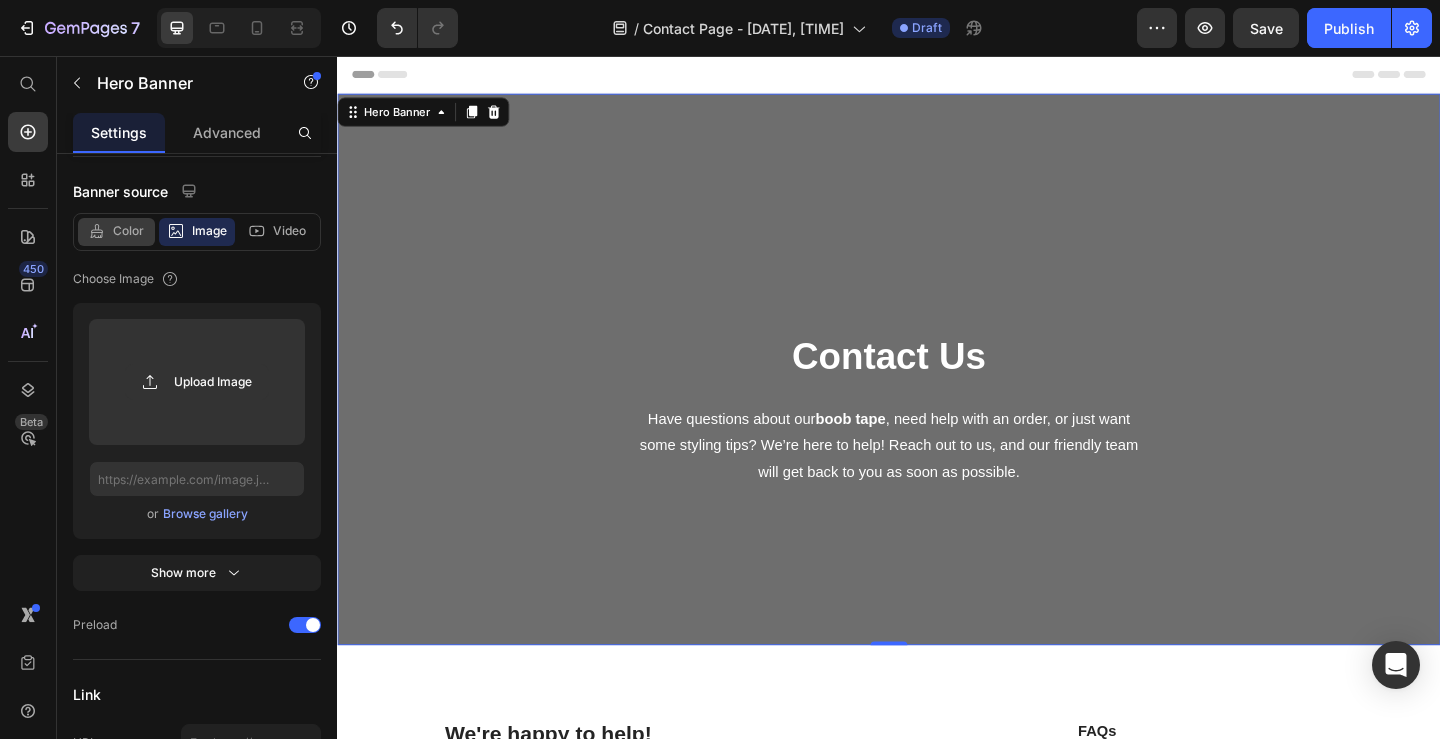 click on "Color" at bounding box center (128, 231) 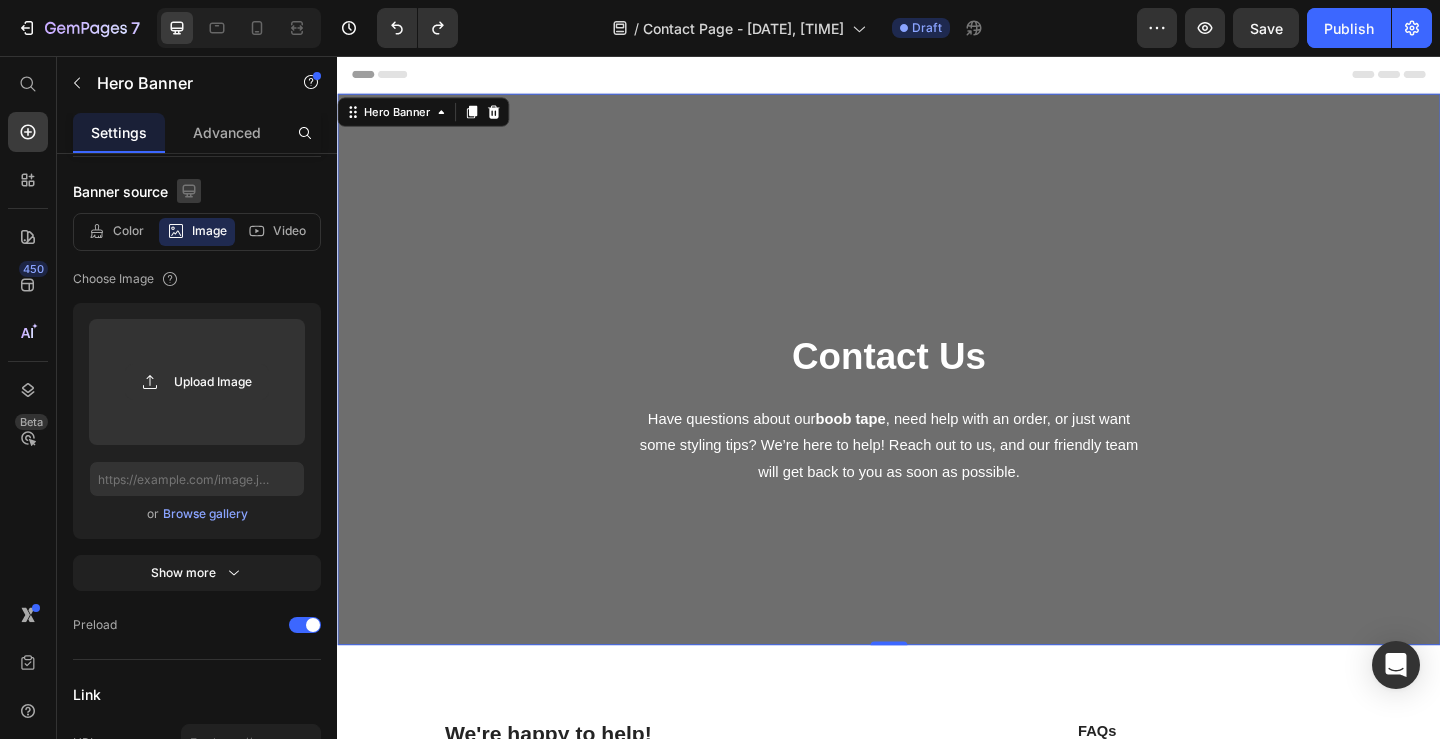 type on "3260" 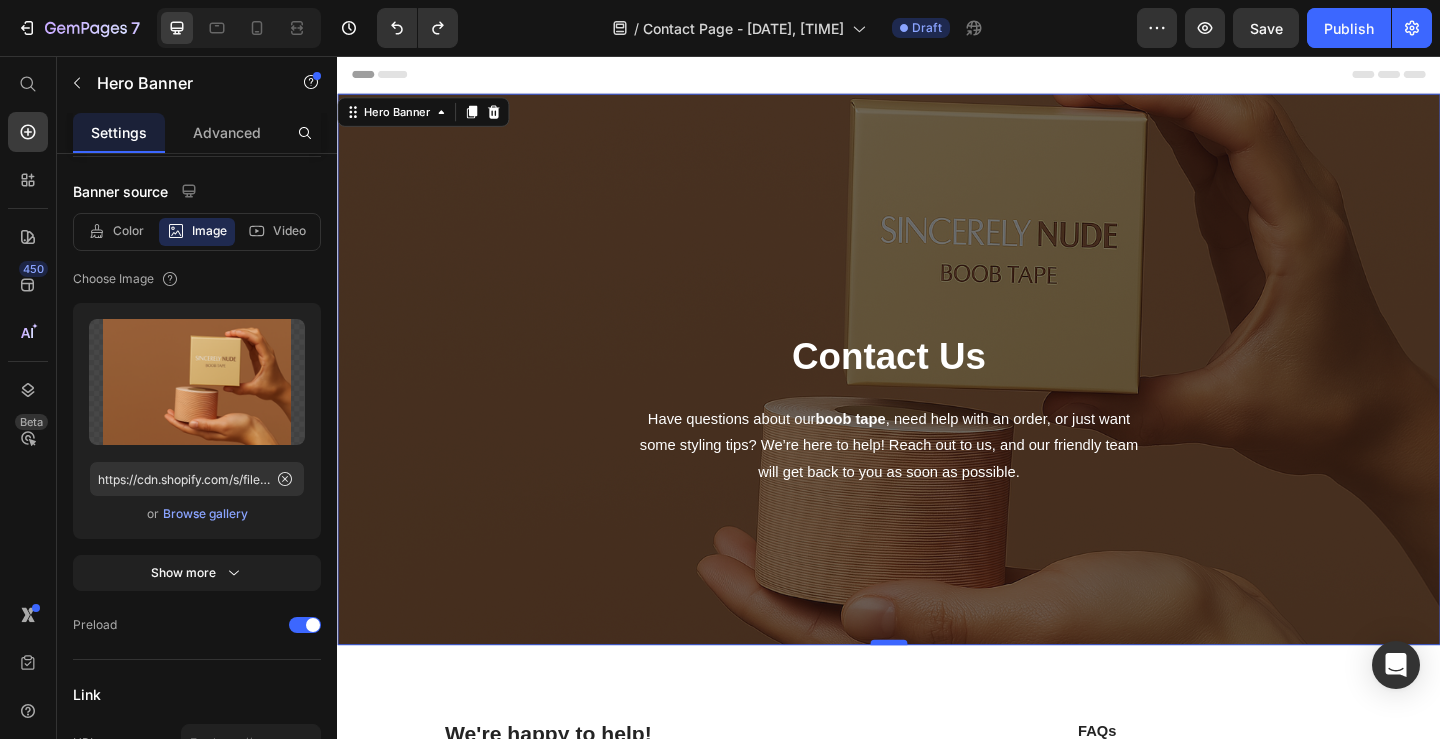 type on "3260" 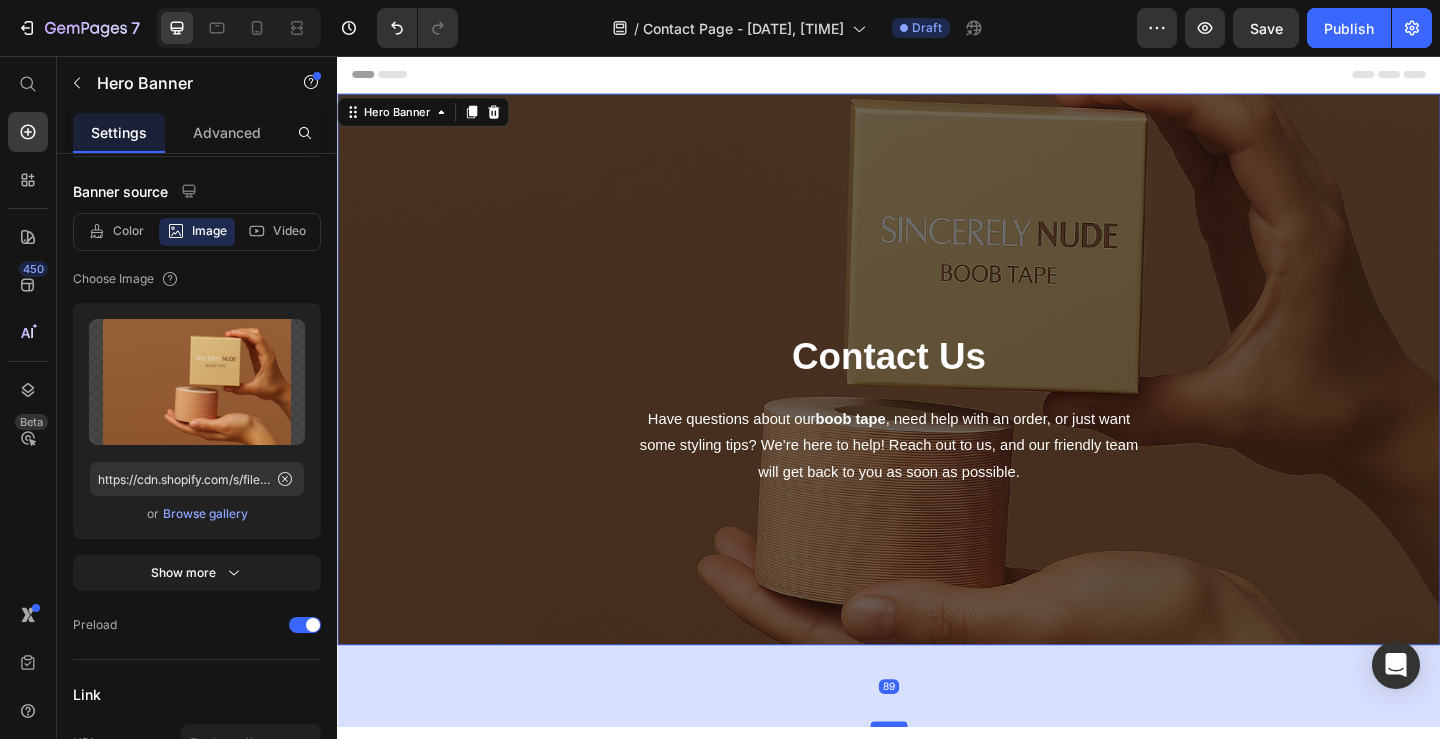 drag, startPoint x: 925, startPoint y: 695, endPoint x: 925, endPoint y: 790, distance: 95 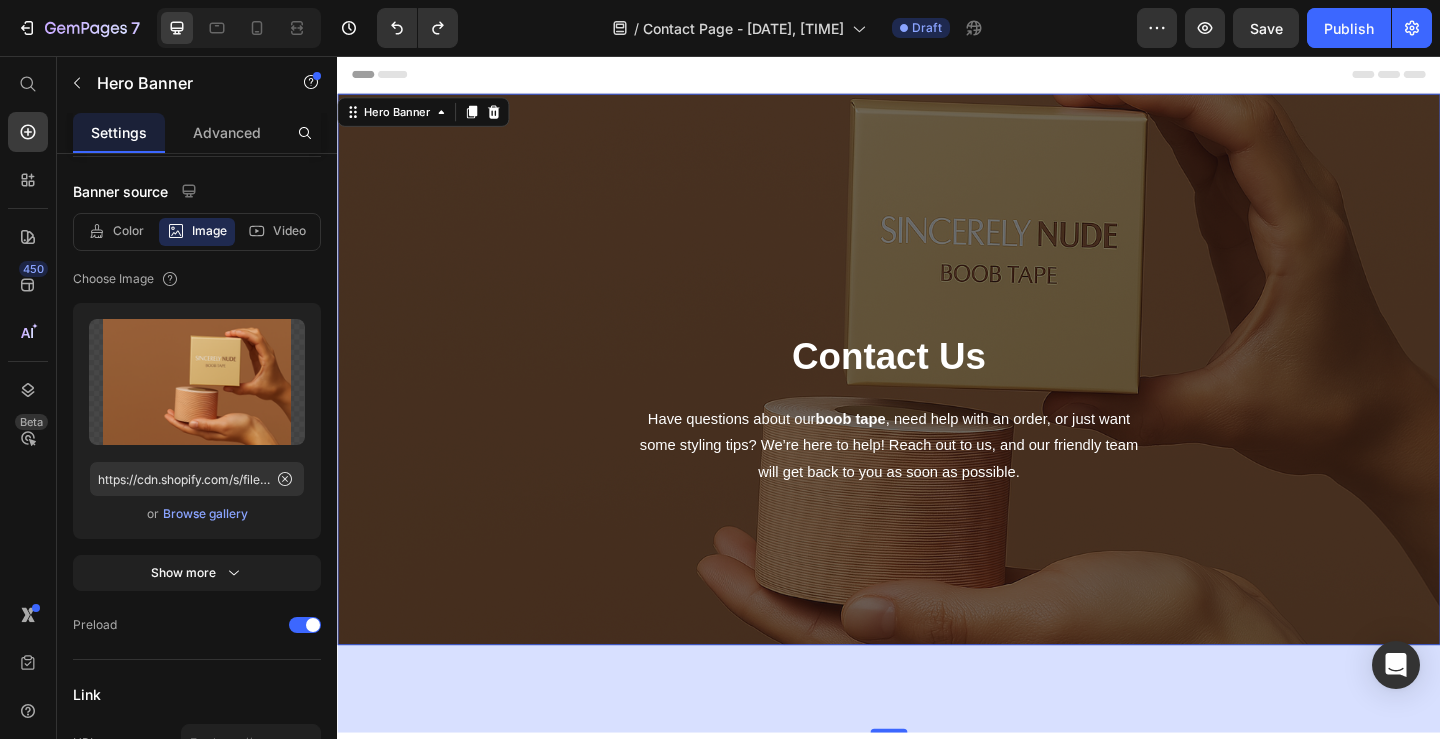 click on "Contact Us  Heading Have questions about our  boob tape , need help with an order, or just want some styling tips? We’re here to help! Reach out to us, and our friendly team will get back to you as soon as possible. Text block Row" at bounding box center (937, 440) 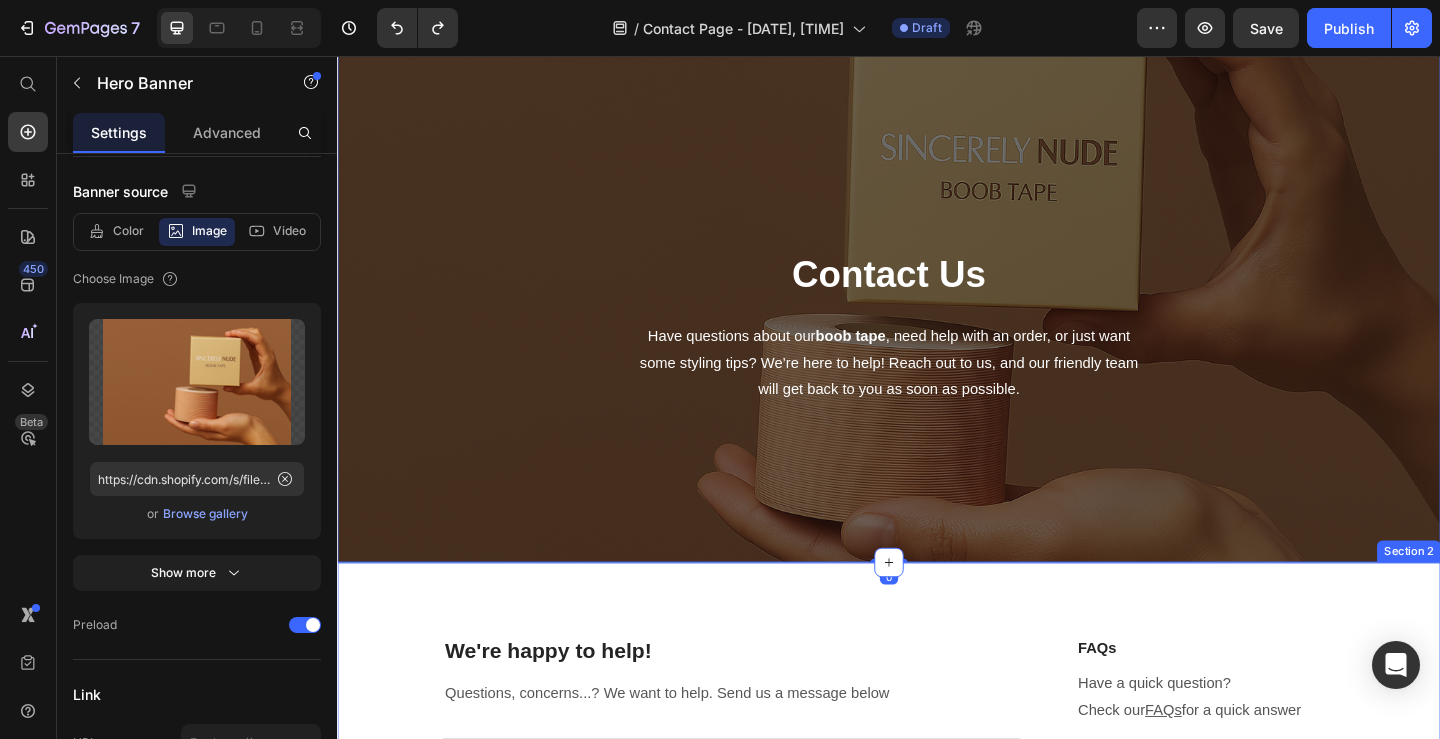 scroll, scrollTop: 0, scrollLeft: 0, axis: both 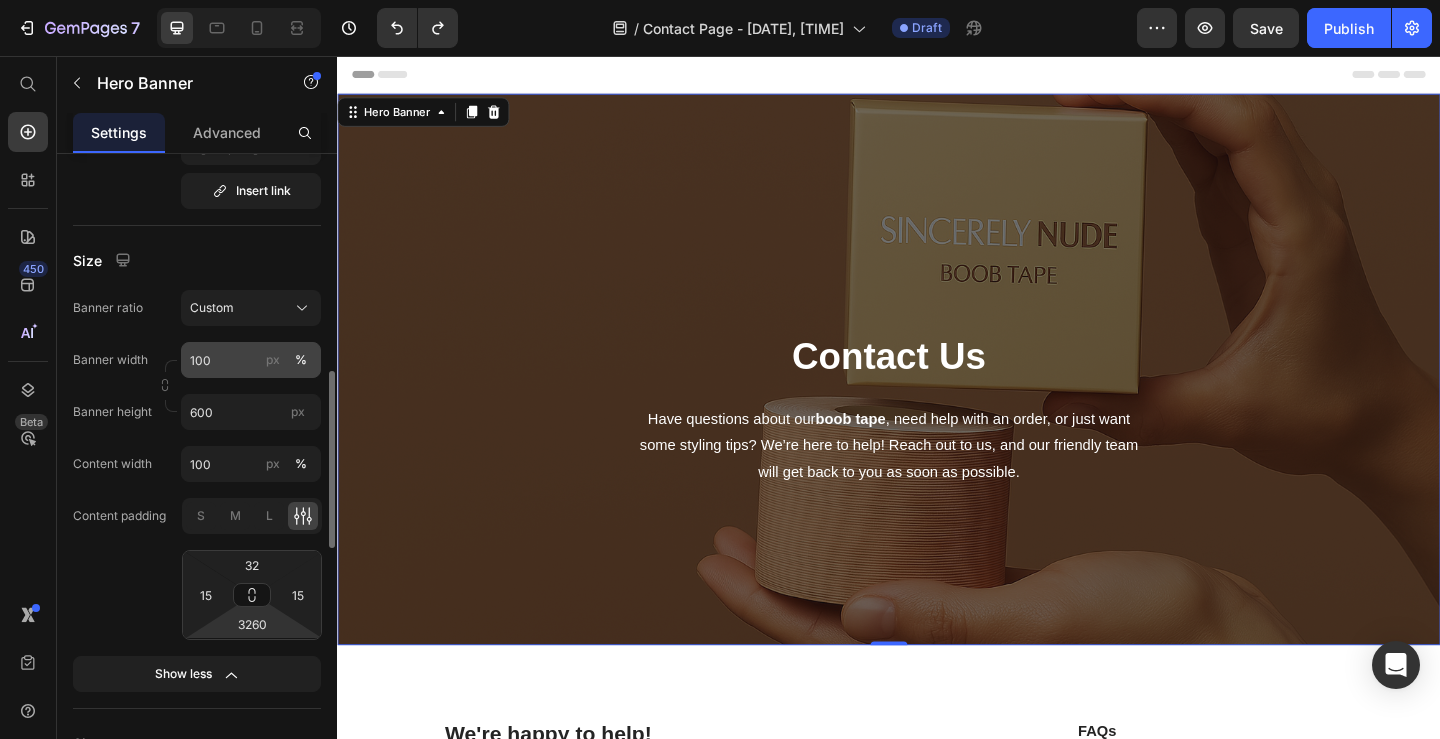 click on "px" at bounding box center [273, 360] 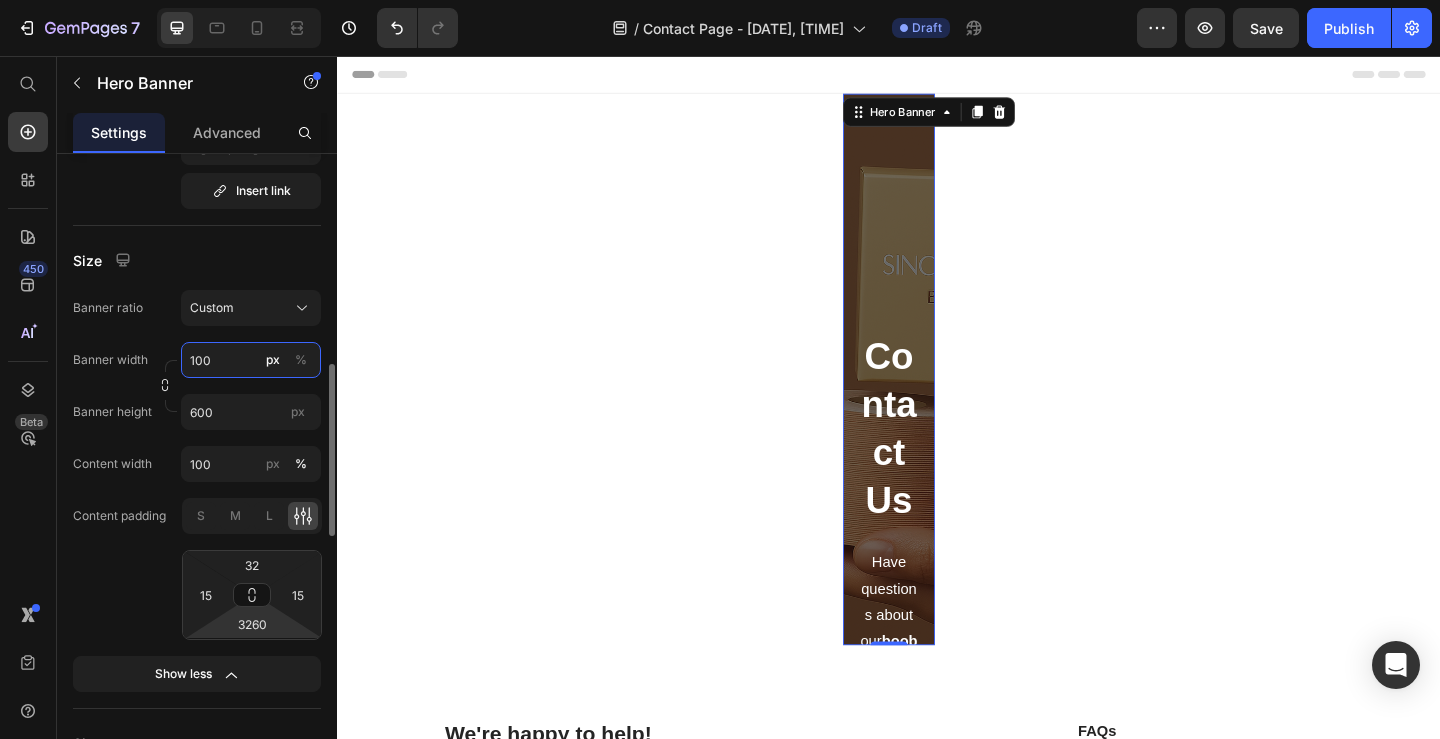 click on "100" at bounding box center [251, 360] 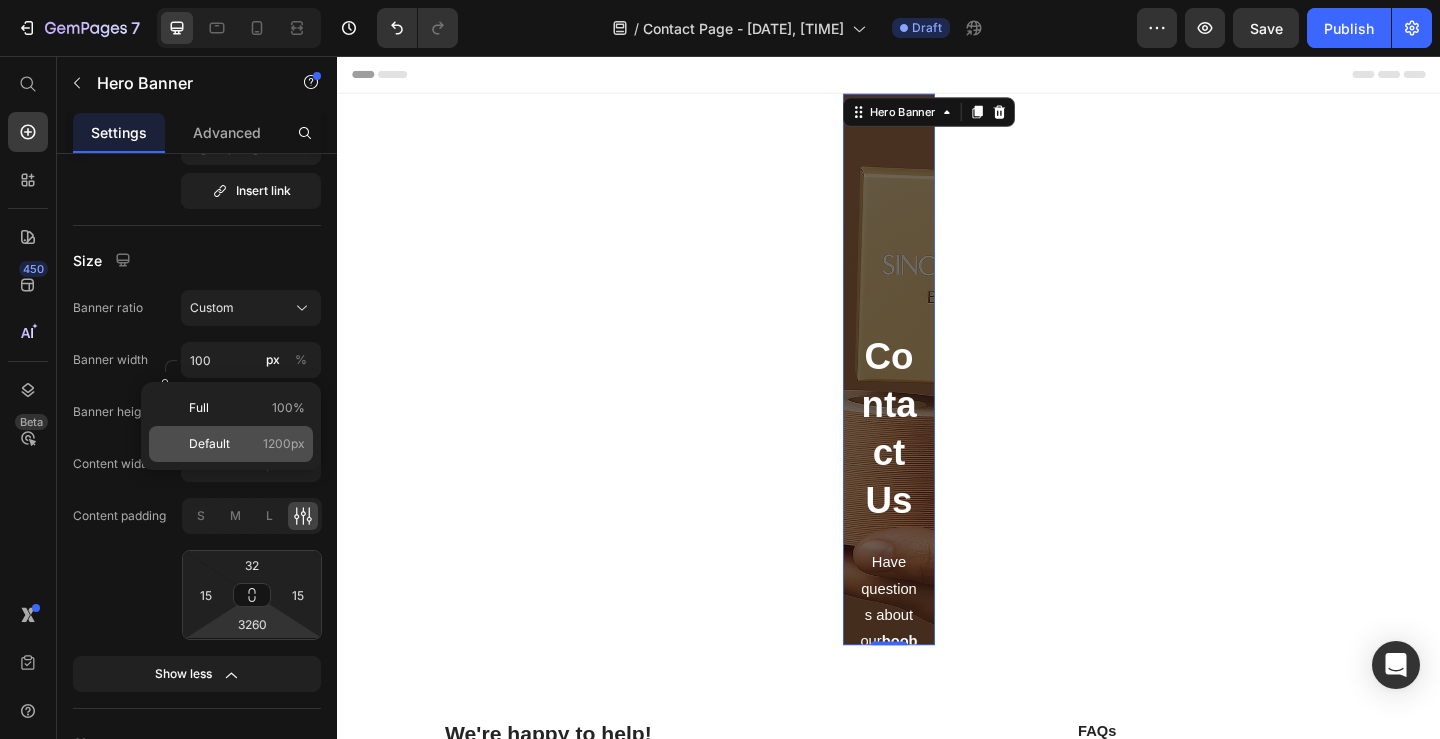 click on "Default 1200px" 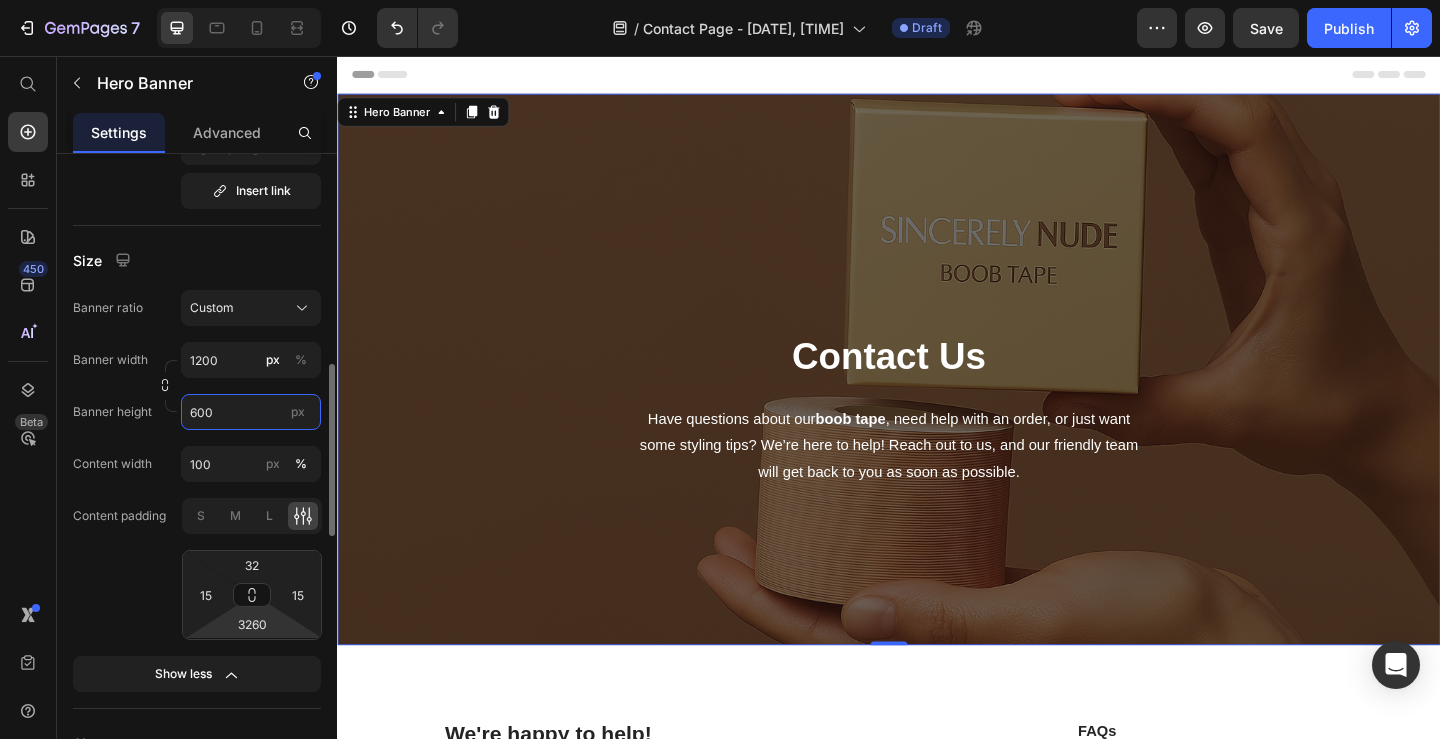 click on "600" at bounding box center [251, 412] 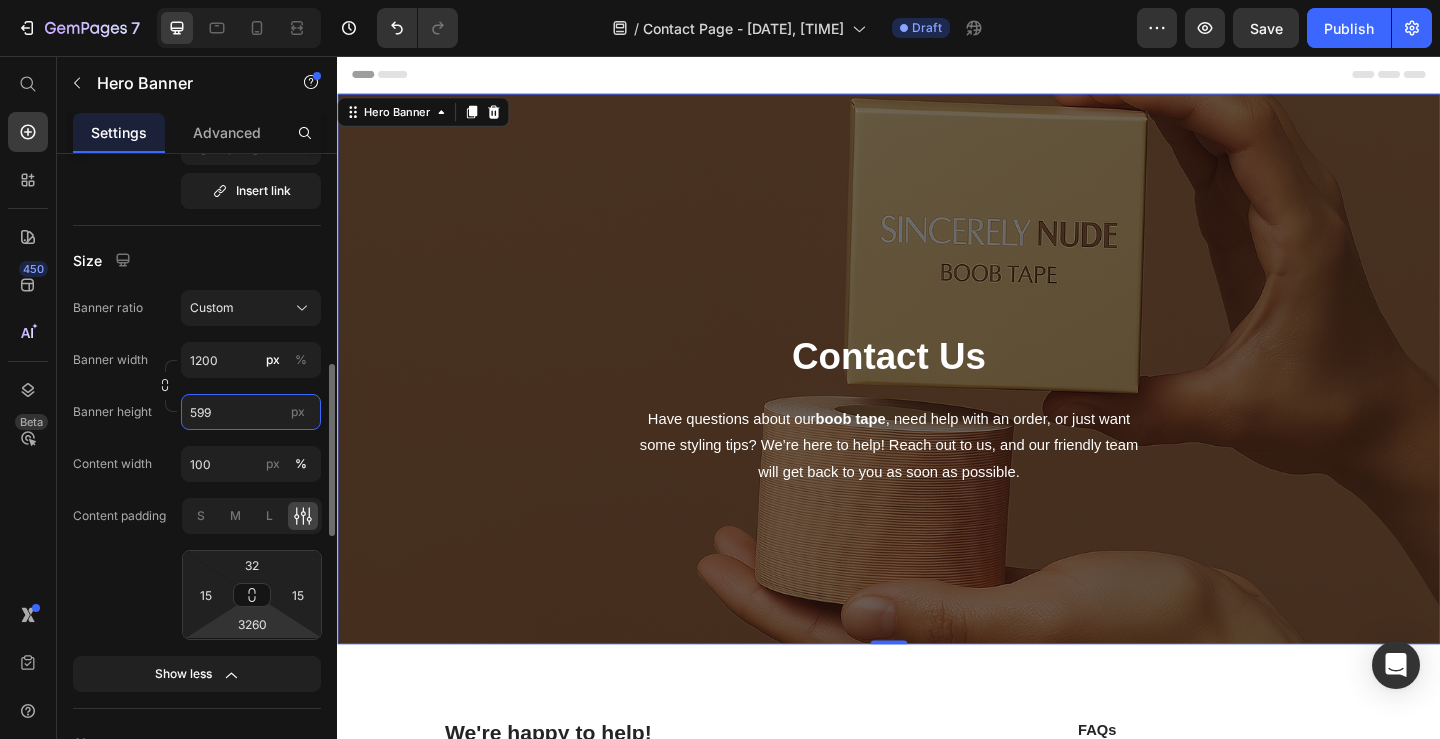 type on "600" 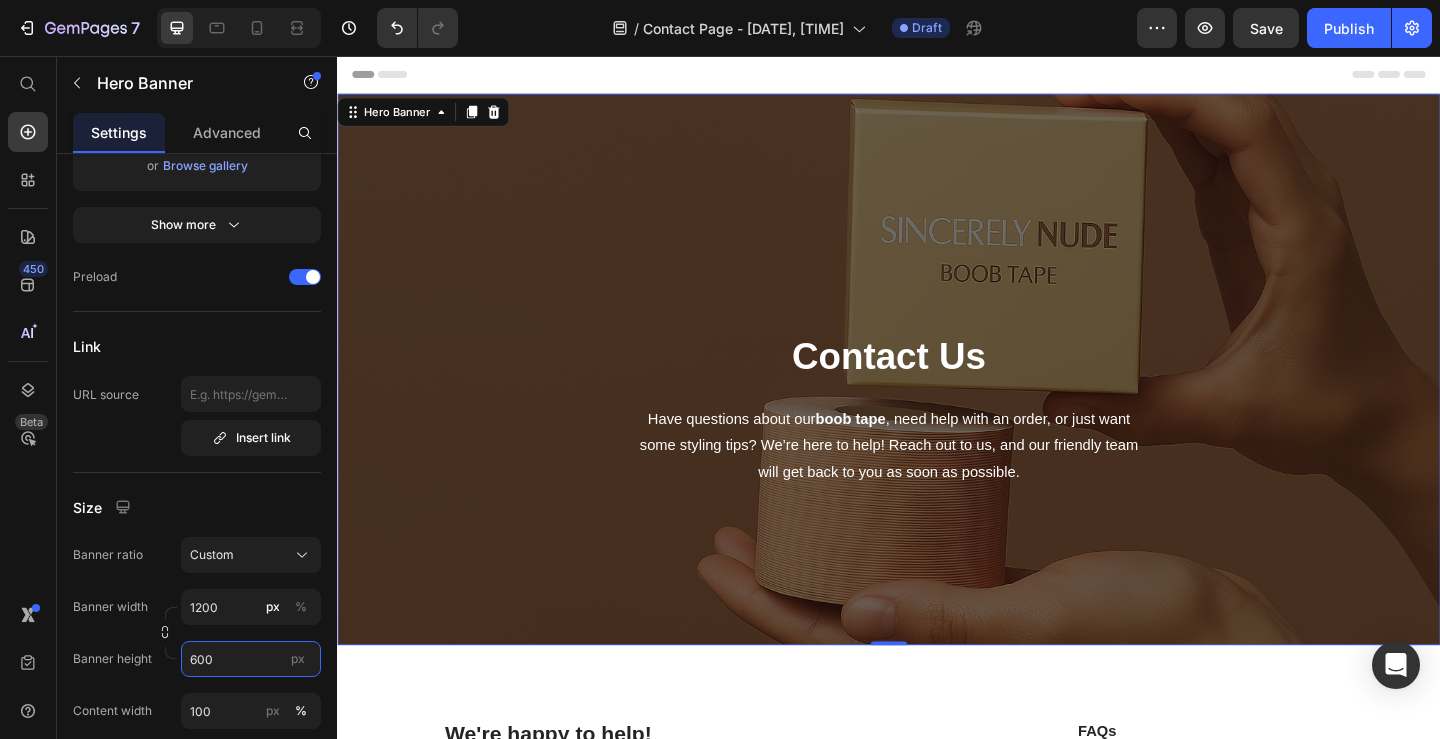 scroll, scrollTop: 12, scrollLeft: 0, axis: vertical 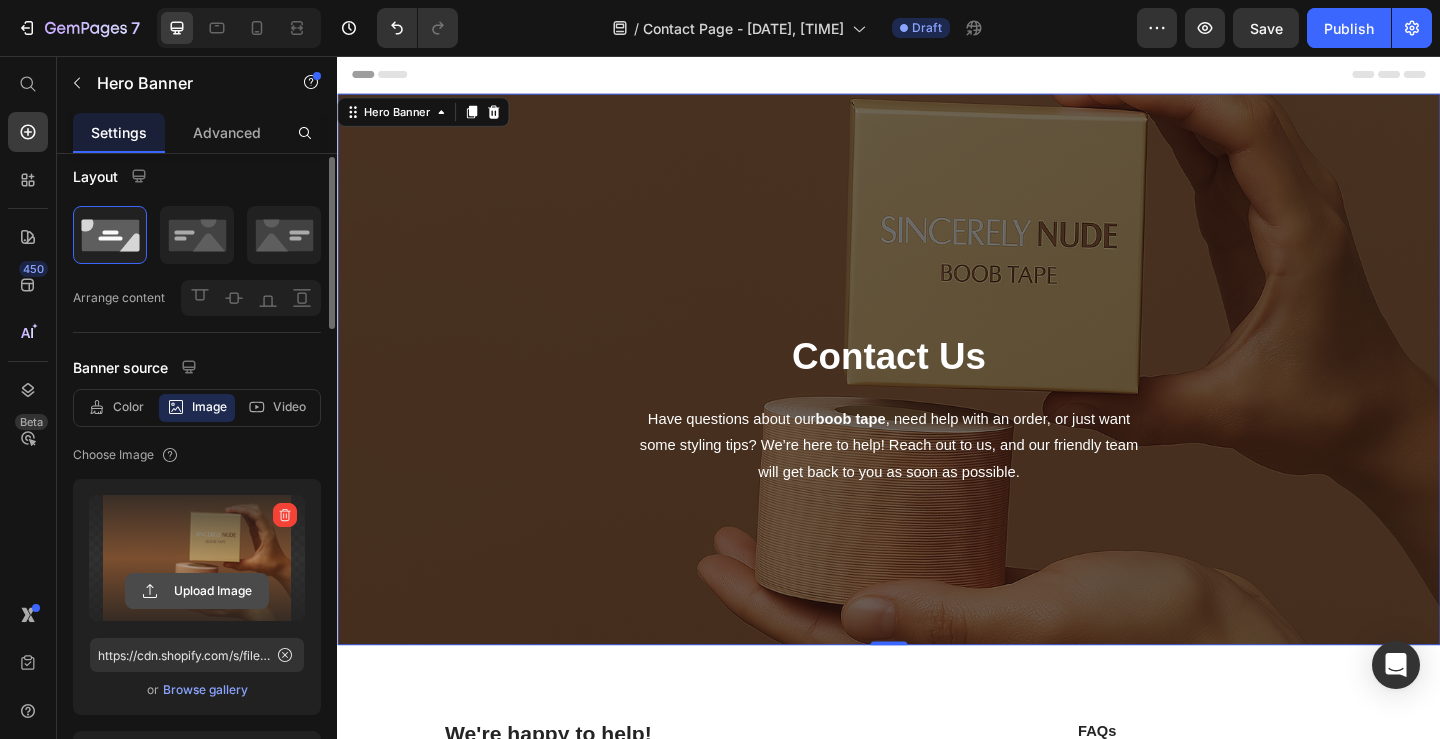 click 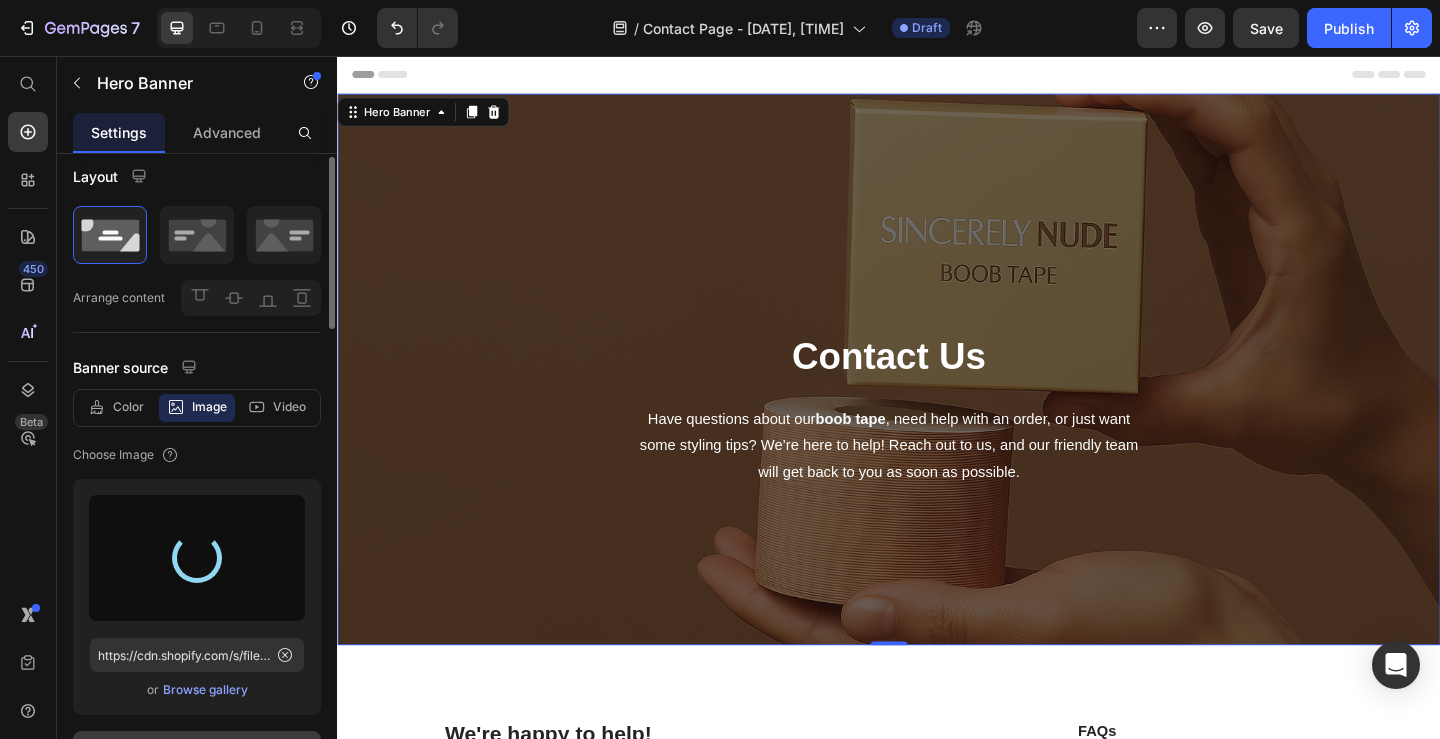 type on "https://cdn.shopify.com/s/files/1/2136/5861/files/gempages_573969731904603184-b626c8cc-9e9e-492a-b7d8-c7597da93d0f.png" 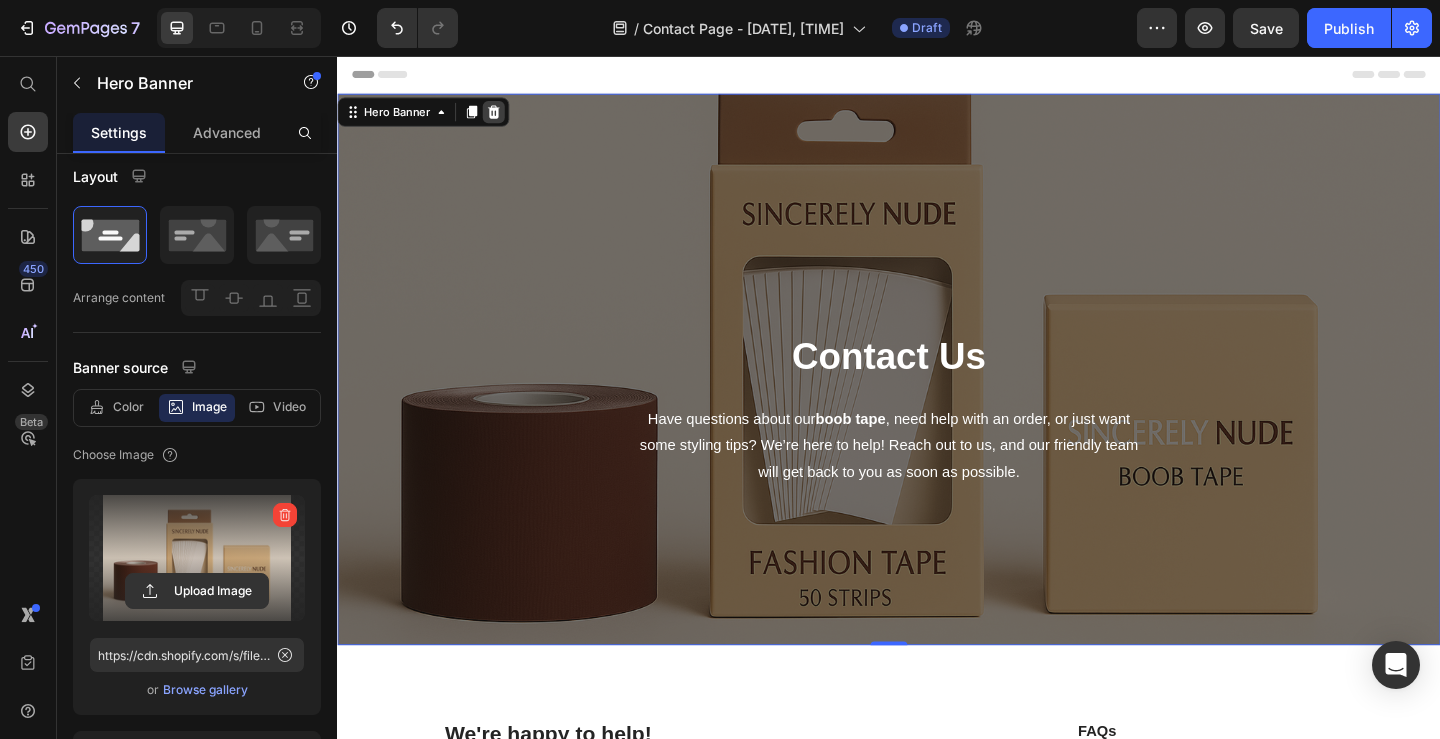 click 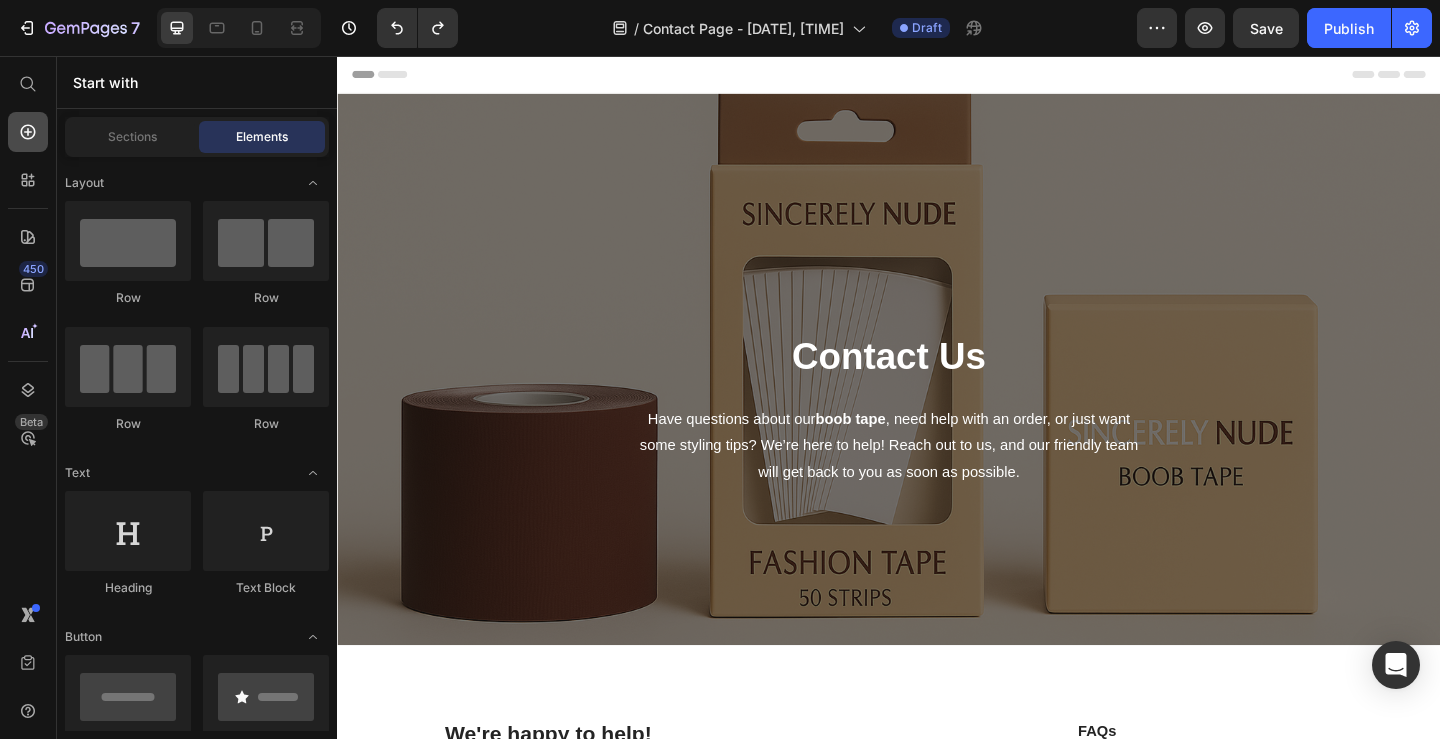 click 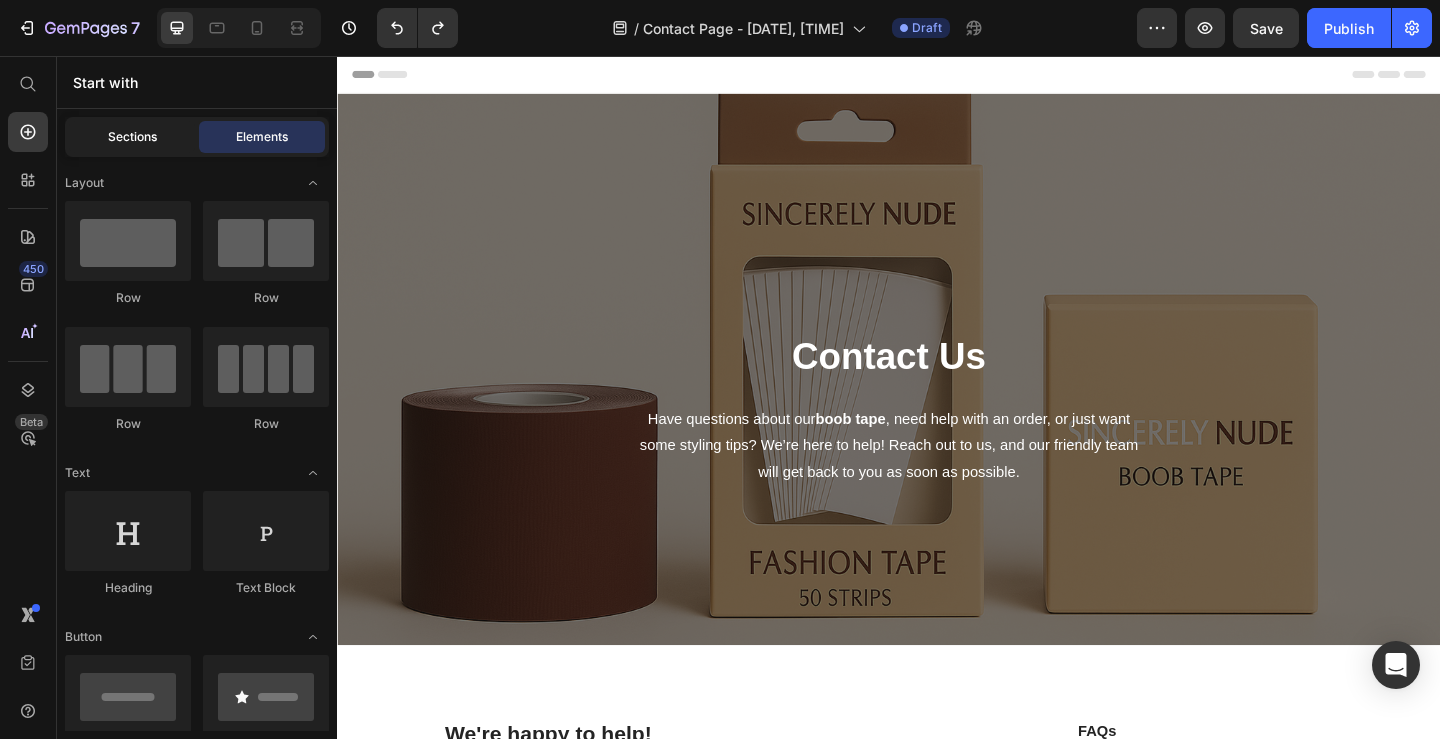 click on "Sections" 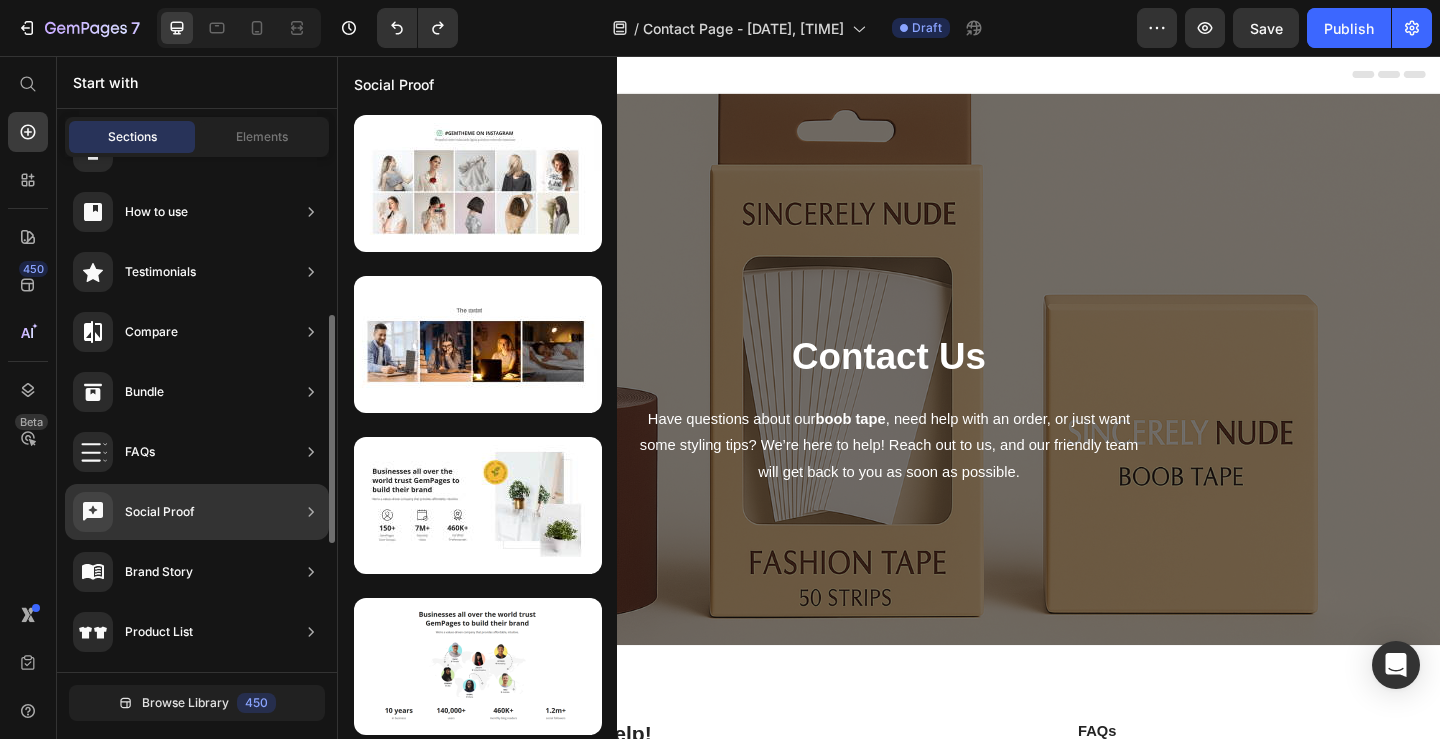 scroll, scrollTop: 351, scrollLeft: 0, axis: vertical 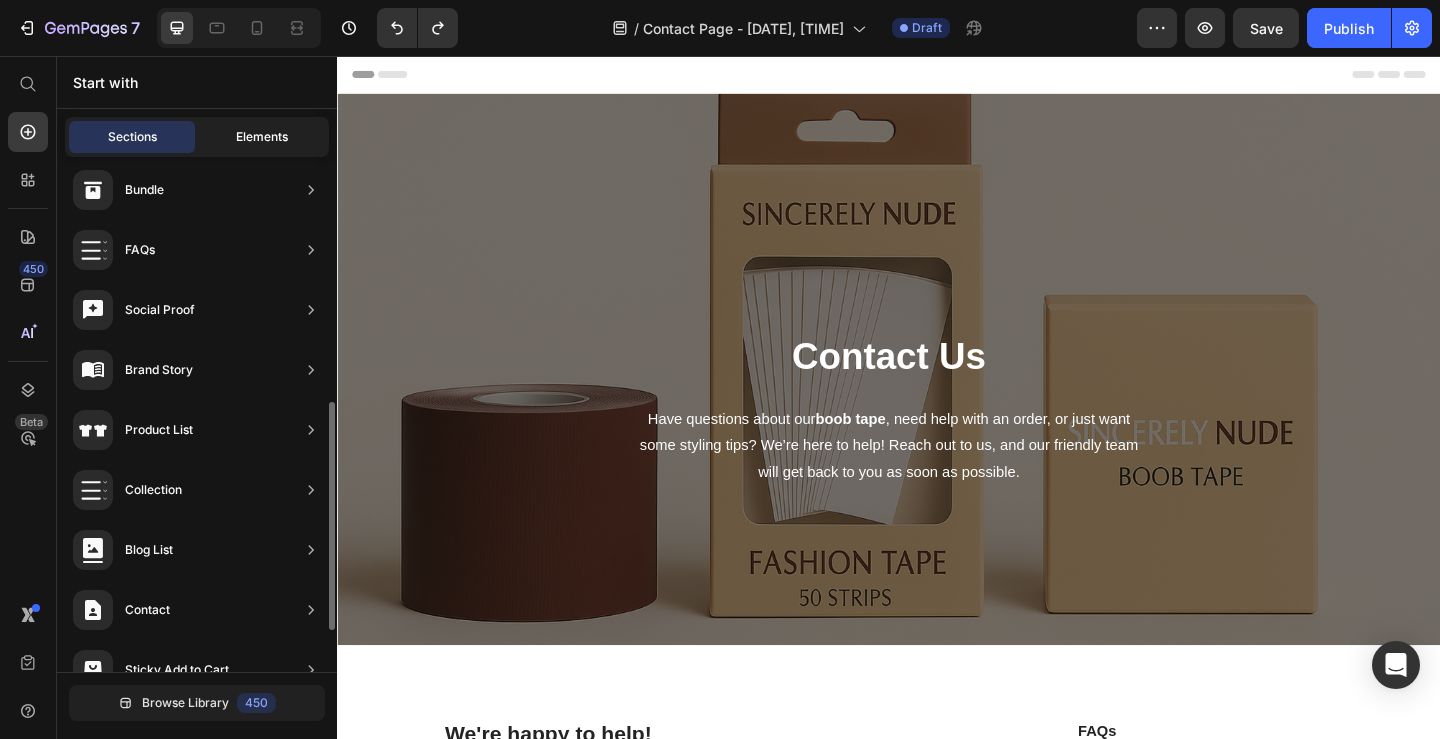 click on "Elements" 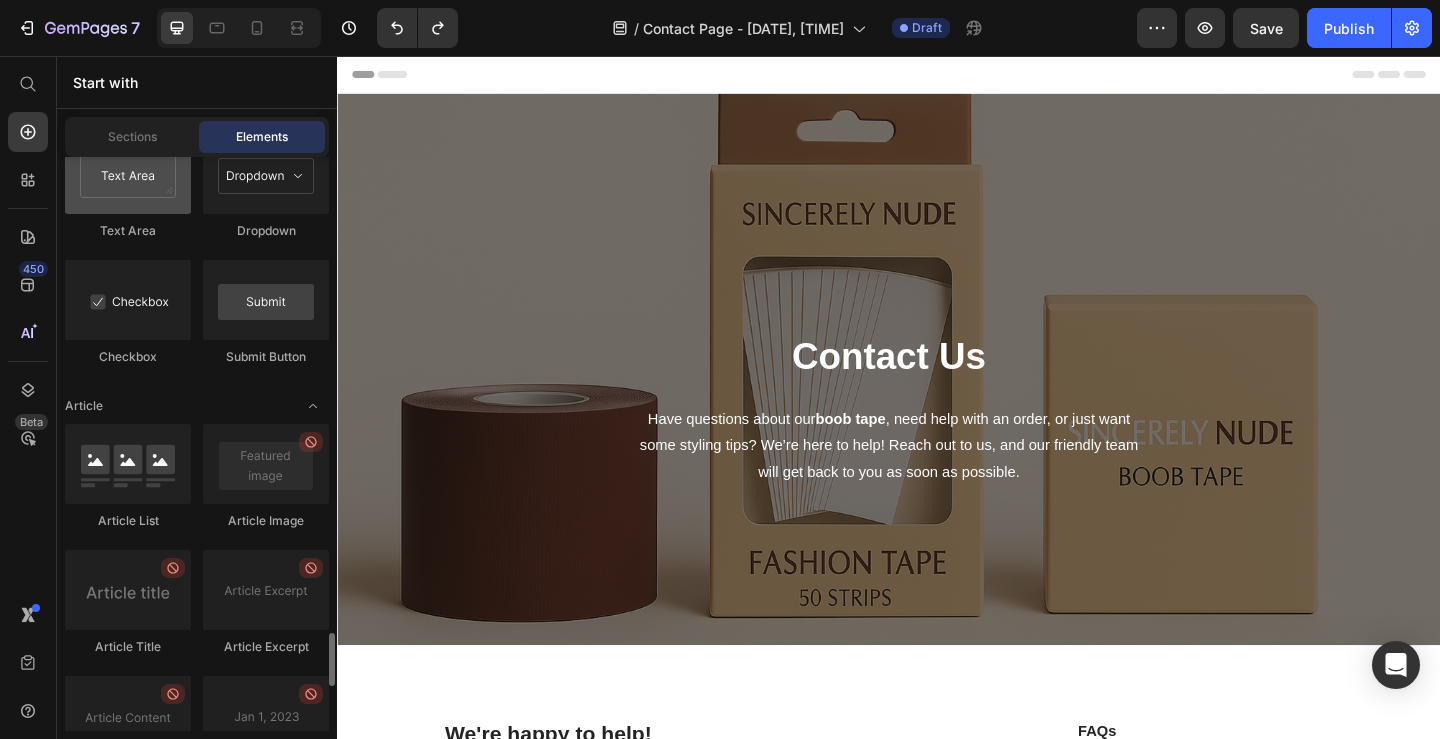 scroll, scrollTop: 5605, scrollLeft: 0, axis: vertical 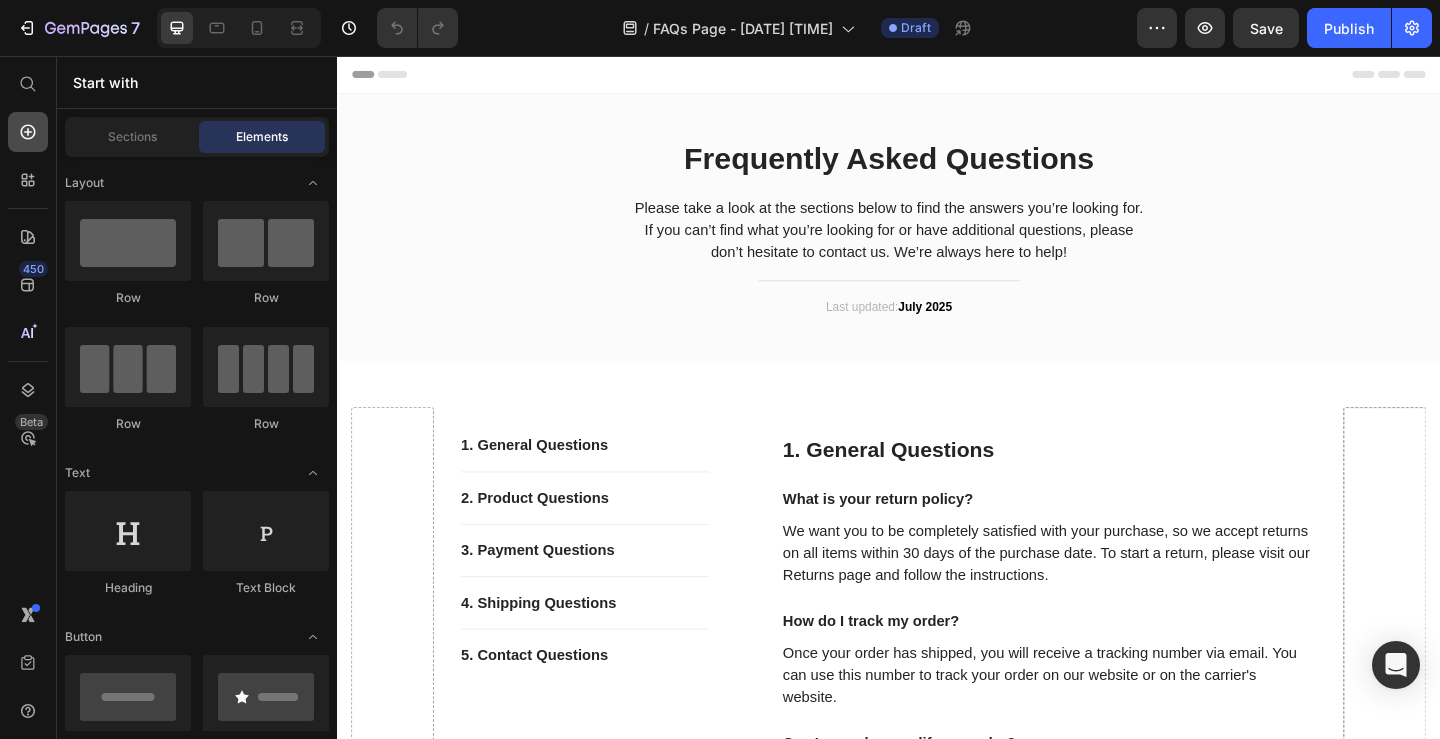 click 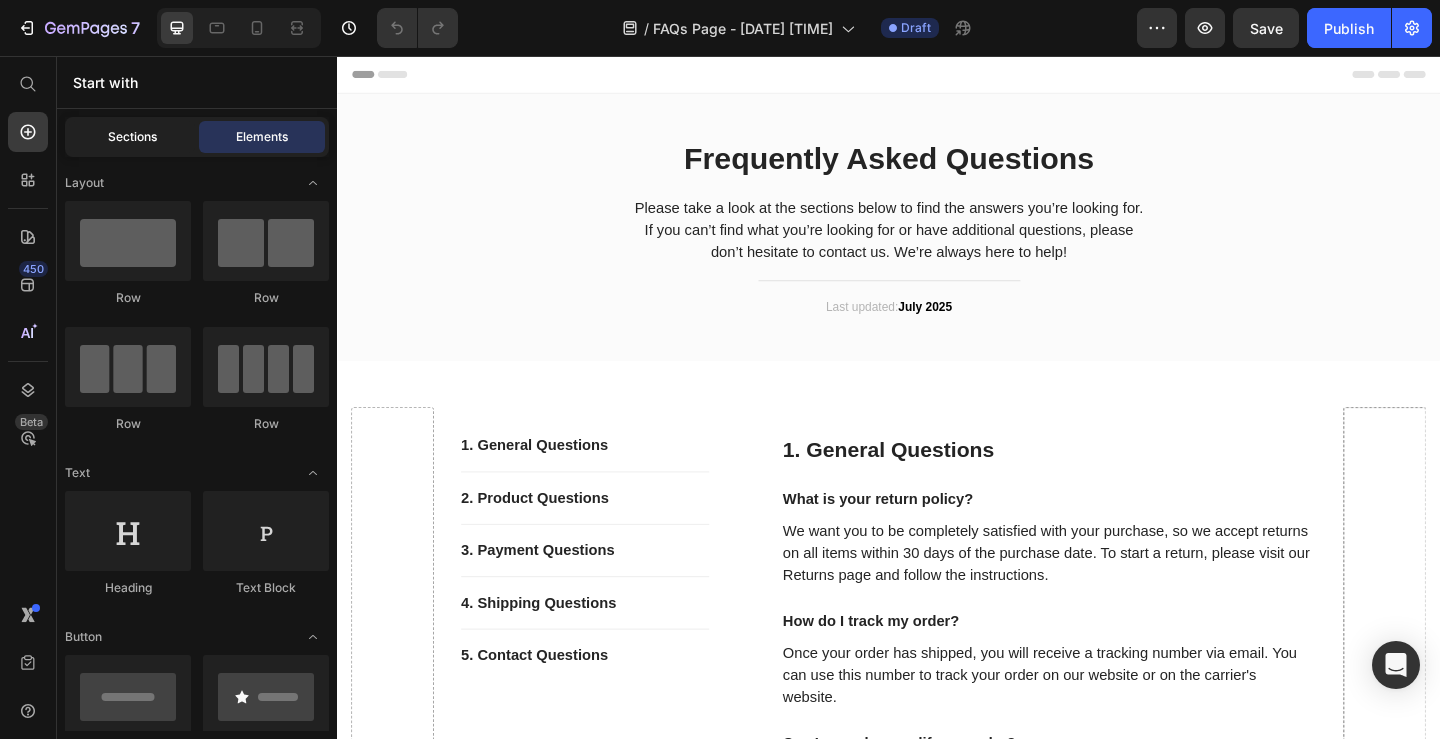 click on "Sections" 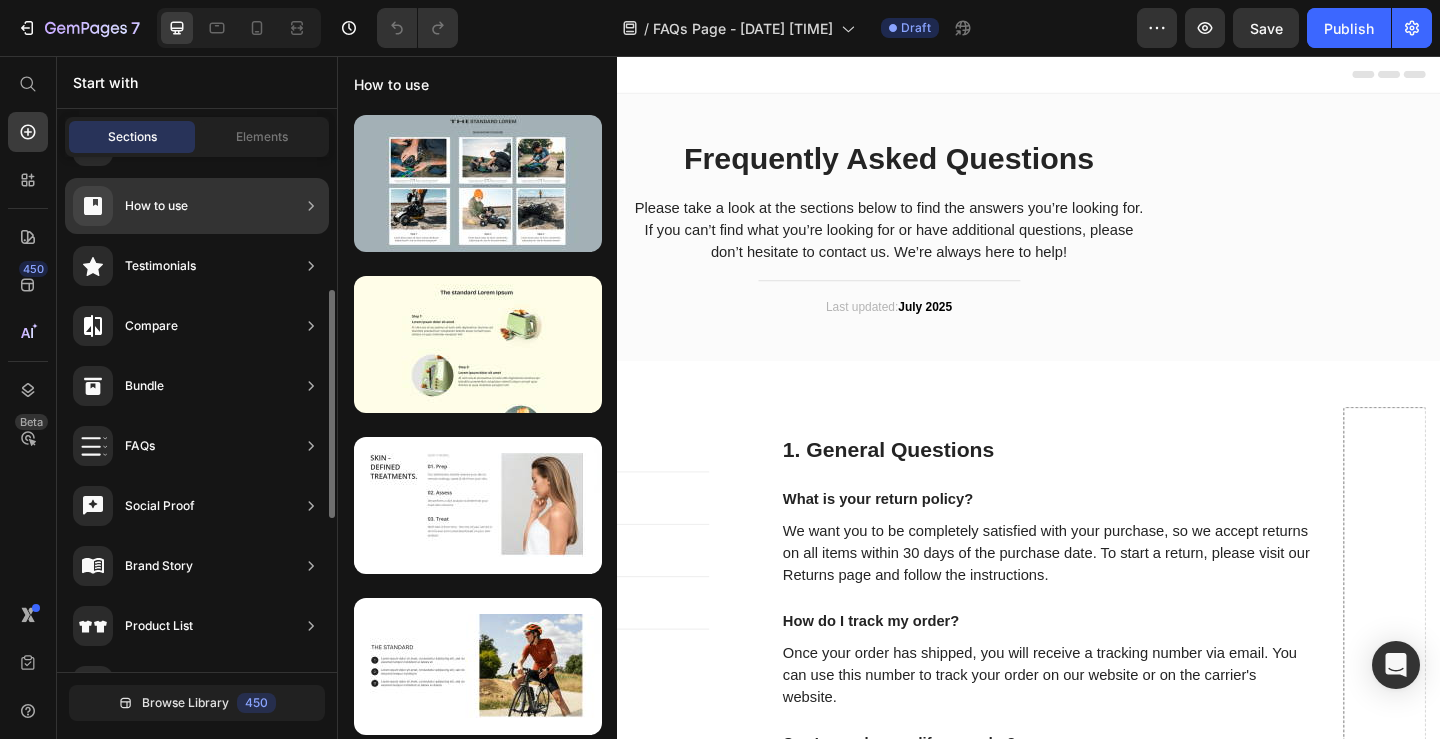 scroll, scrollTop: 356, scrollLeft: 0, axis: vertical 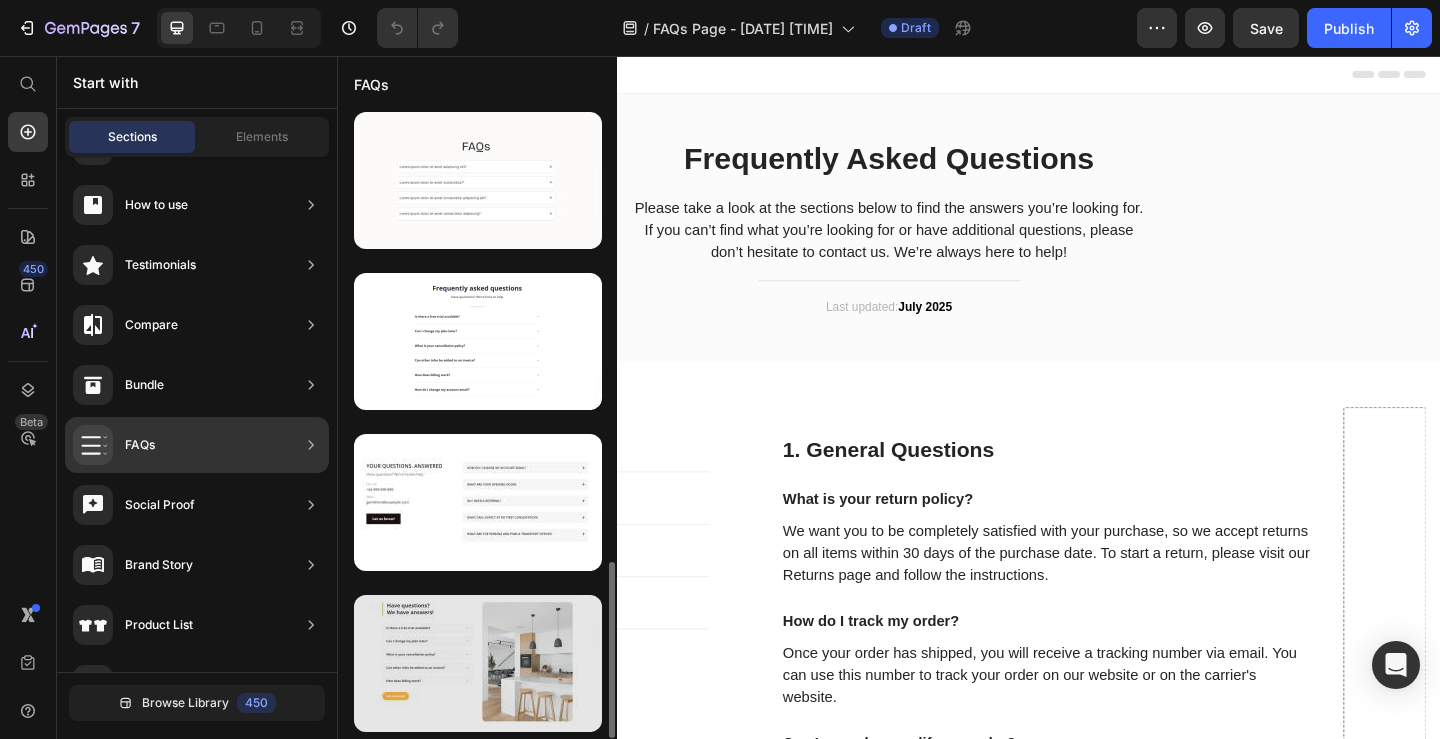 click at bounding box center [478, 663] 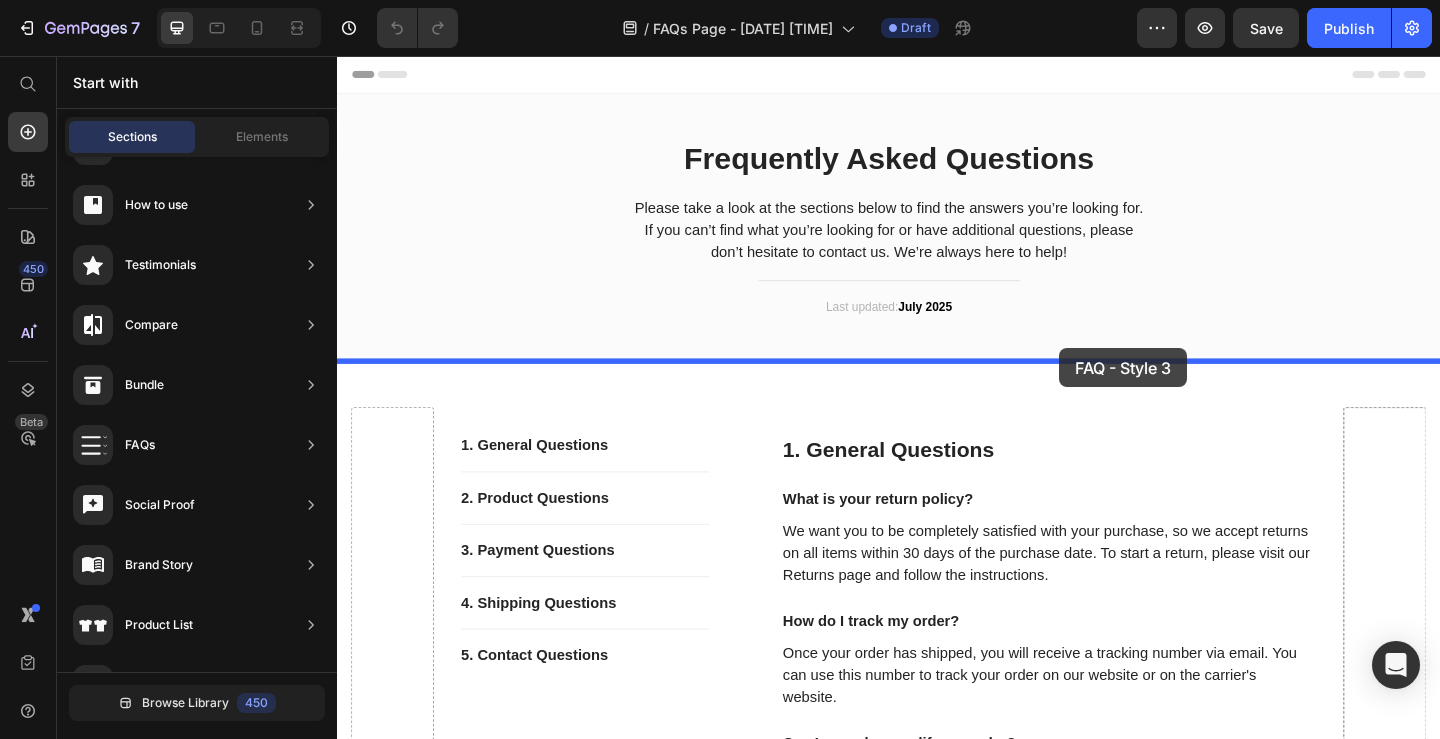 drag, startPoint x: 793, startPoint y: 726, endPoint x: 1122, endPoint y: 374, distance: 481.81427 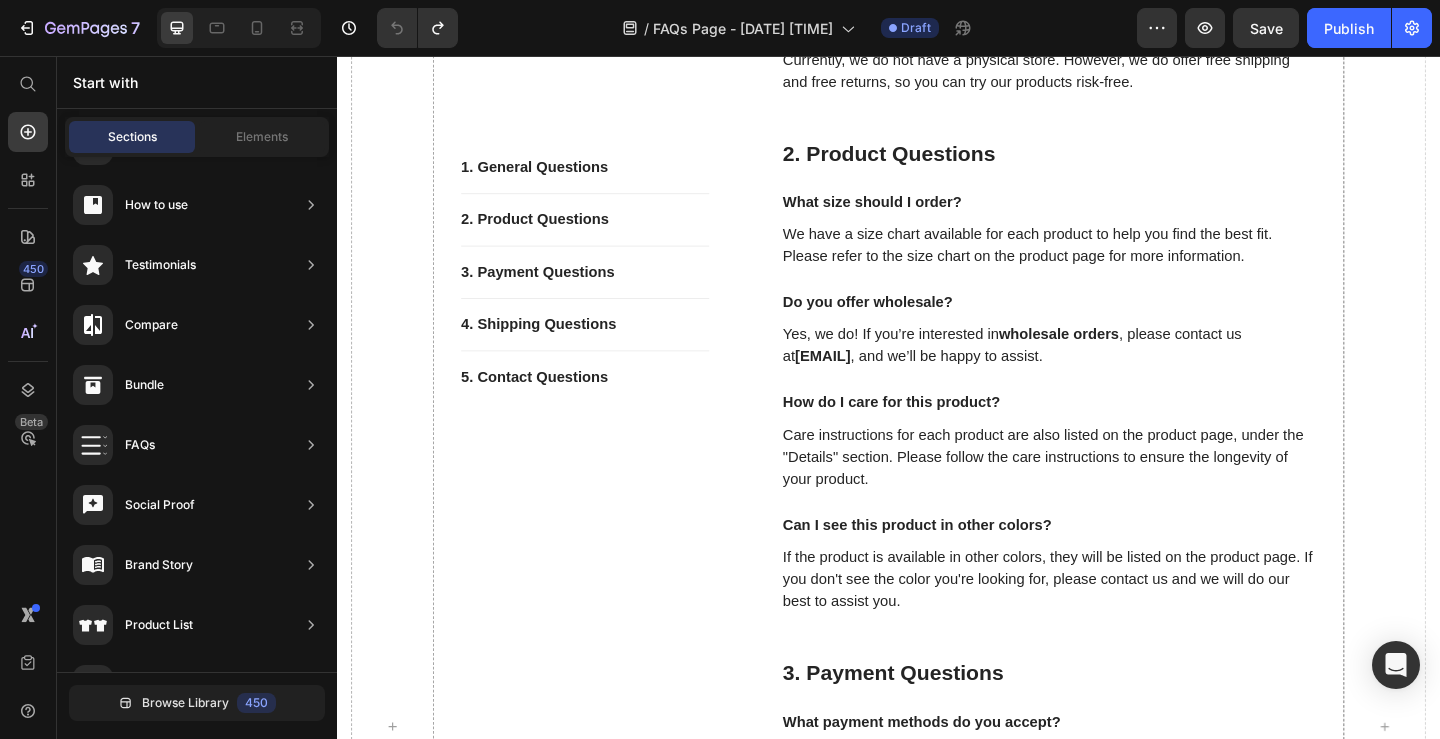 scroll, scrollTop: 10, scrollLeft: 0, axis: vertical 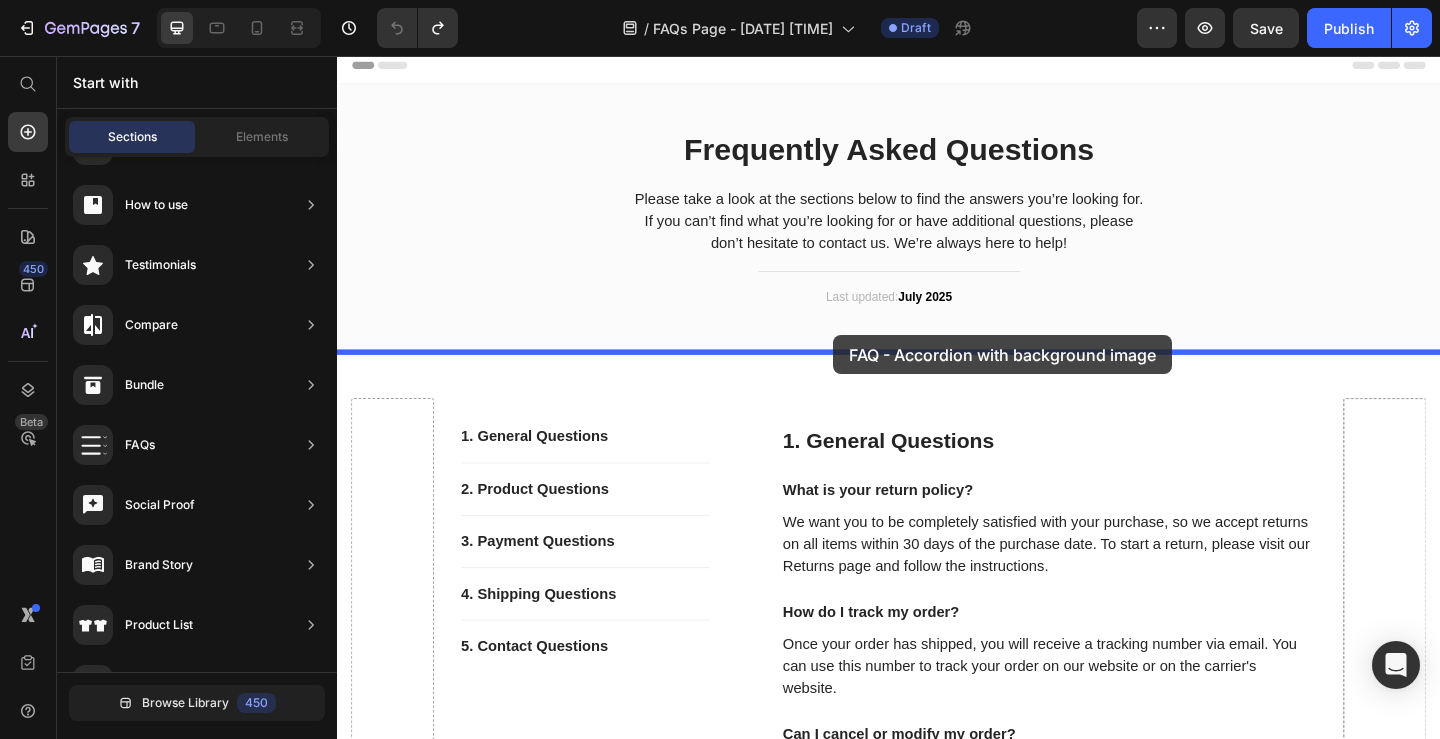 drag, startPoint x: 797, startPoint y: 445, endPoint x: 877, endPoint y: 360, distance: 116.72617 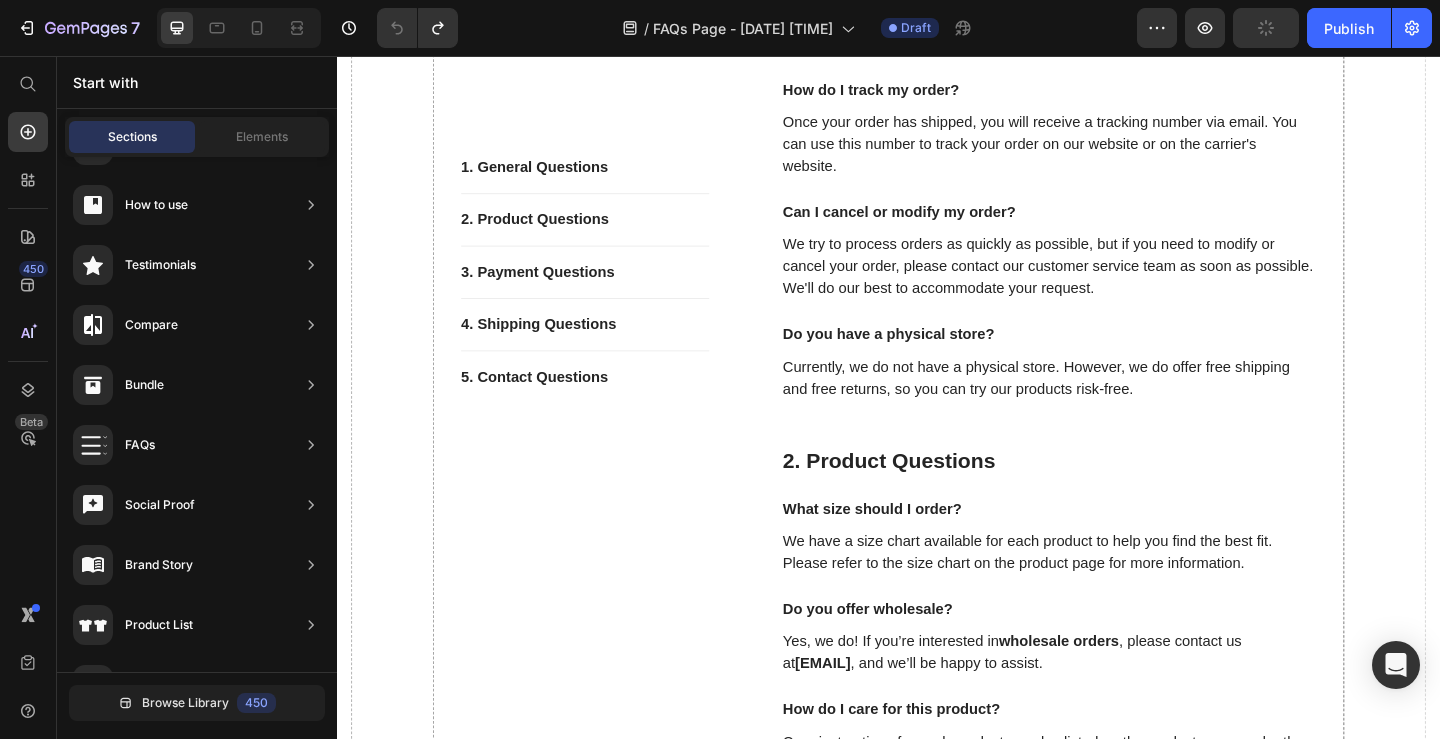 scroll, scrollTop: 0, scrollLeft: 0, axis: both 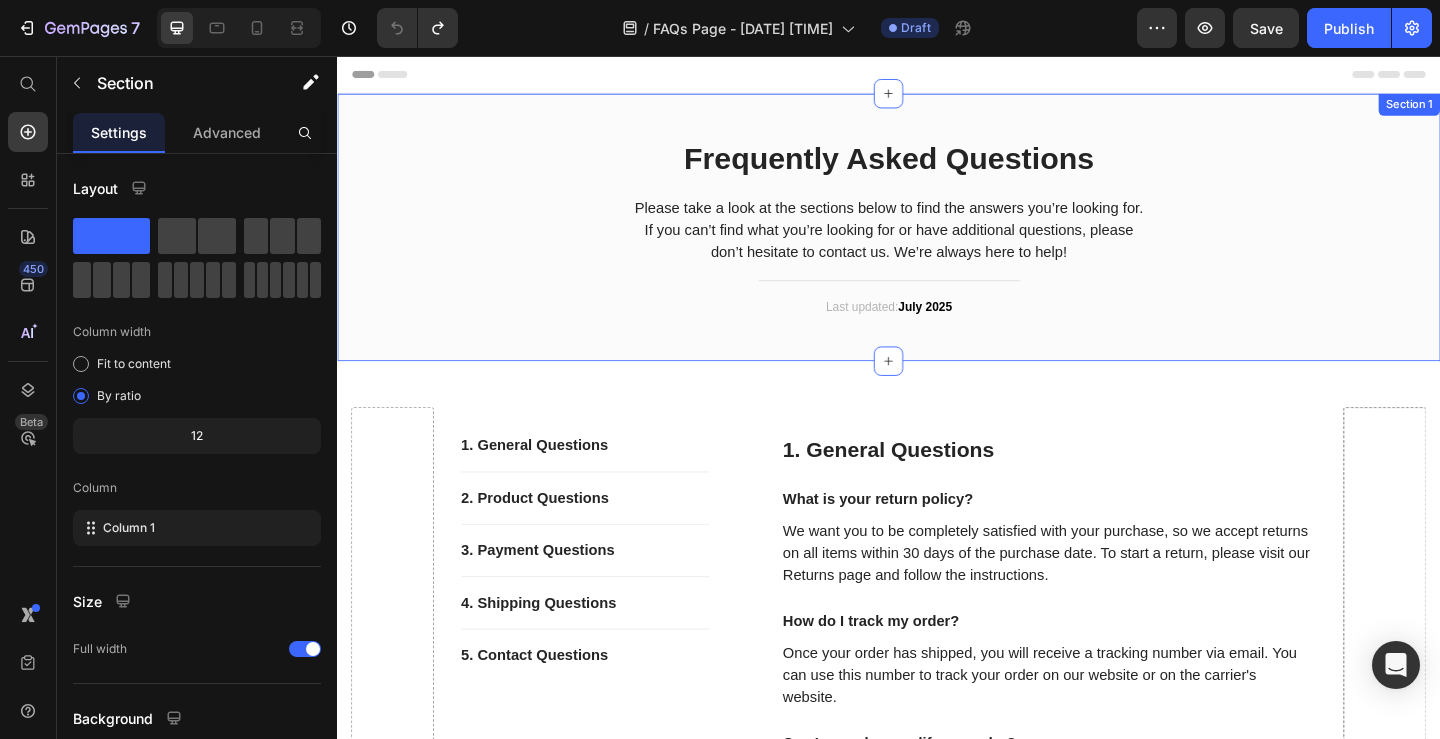click on "Frequently Asked Questions Heading Please take a look at the sections below to find the answers you’re looking for. If you can’t find what you’re looking for or have additional questions, please don’t hesitate to contact us. We’re always here to help! Text block                Title Line Last updated:  July 2025 Text block Row Section 1" at bounding box center [937, 242] 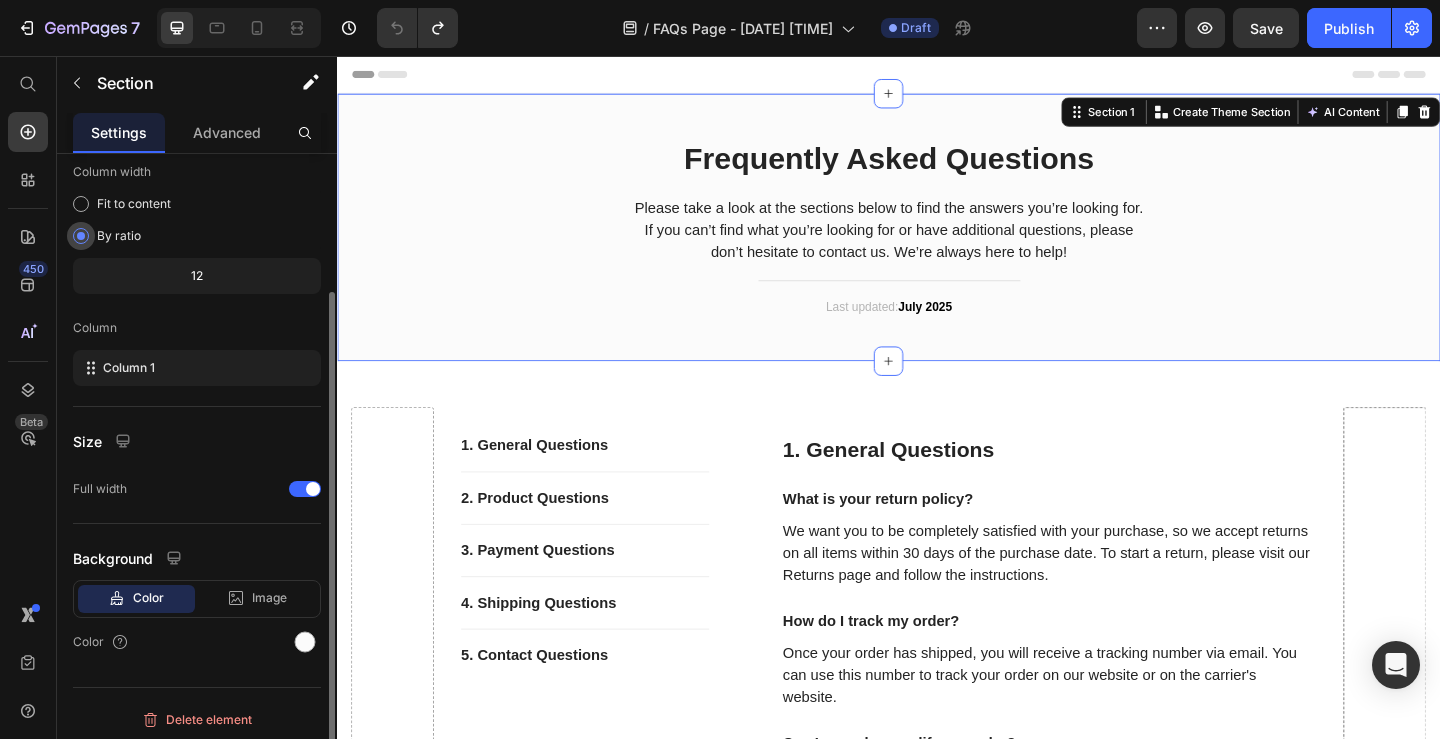 scroll, scrollTop: 166, scrollLeft: 0, axis: vertical 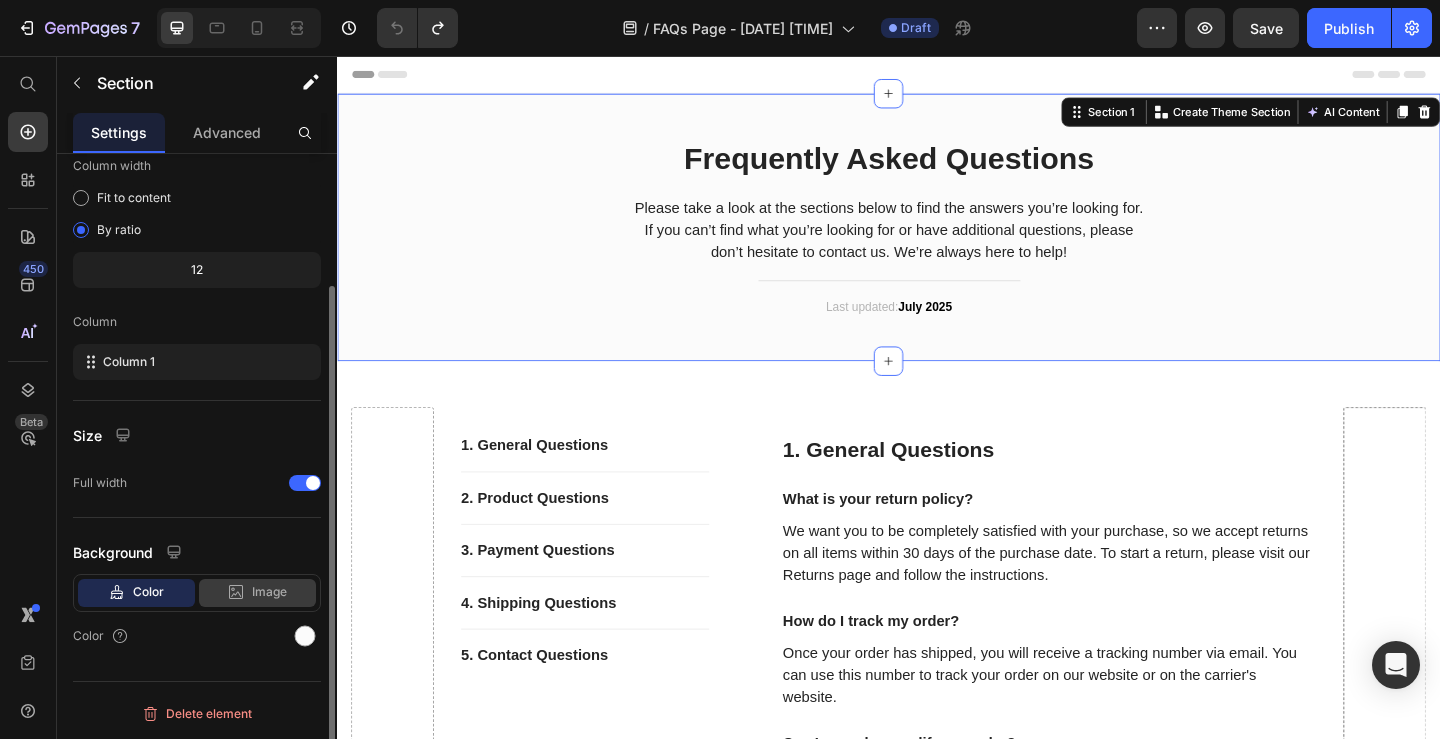 click on "Image" 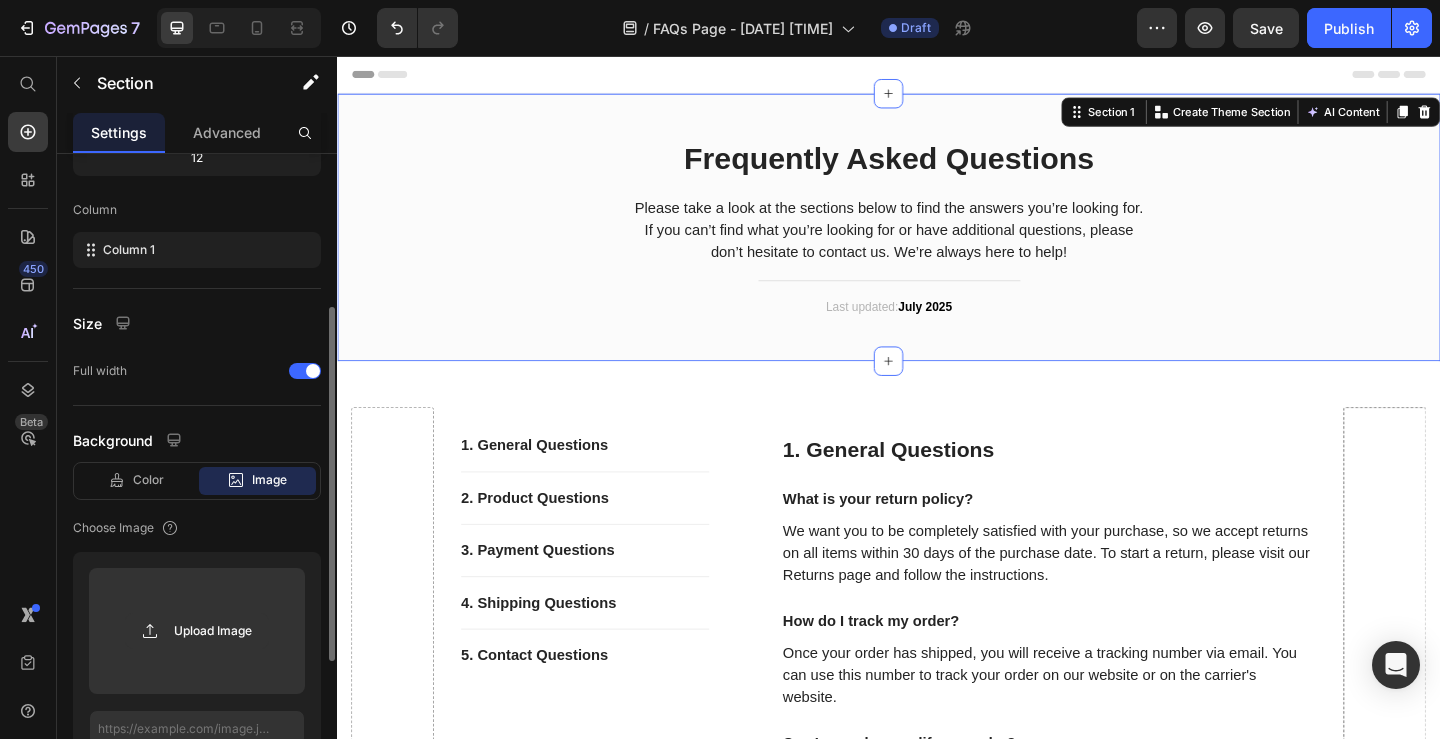 scroll, scrollTop: 338, scrollLeft: 0, axis: vertical 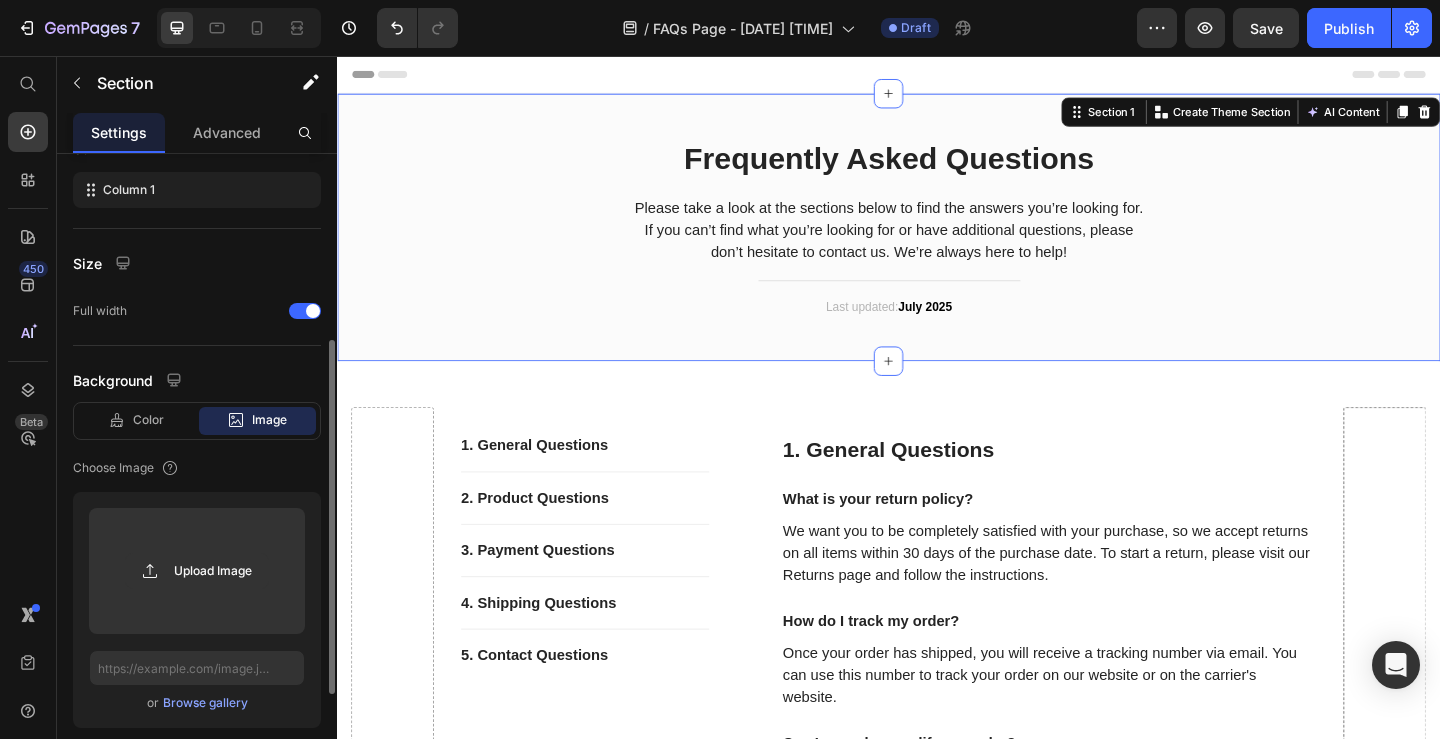 click on "Color Image Video" at bounding box center (197, 421) 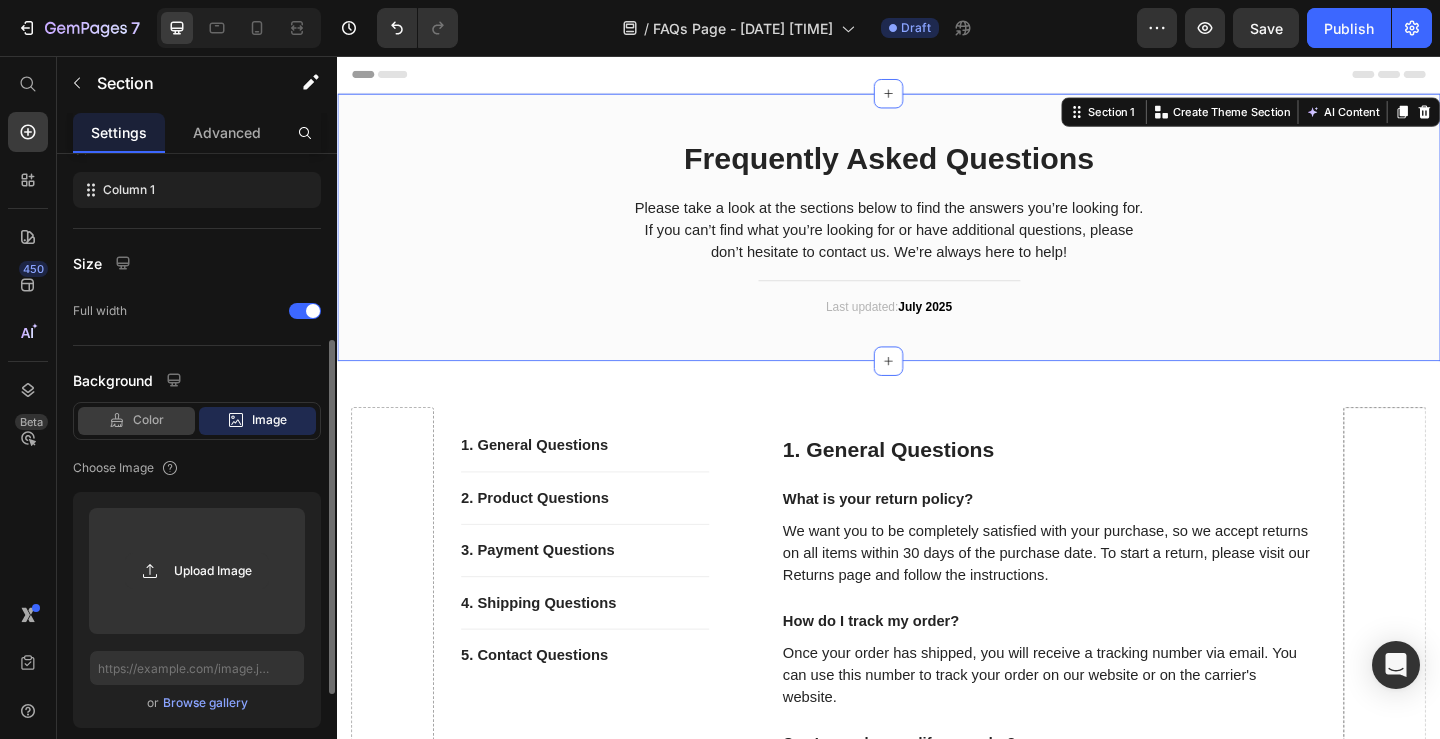 click on "Color" at bounding box center (148, 420) 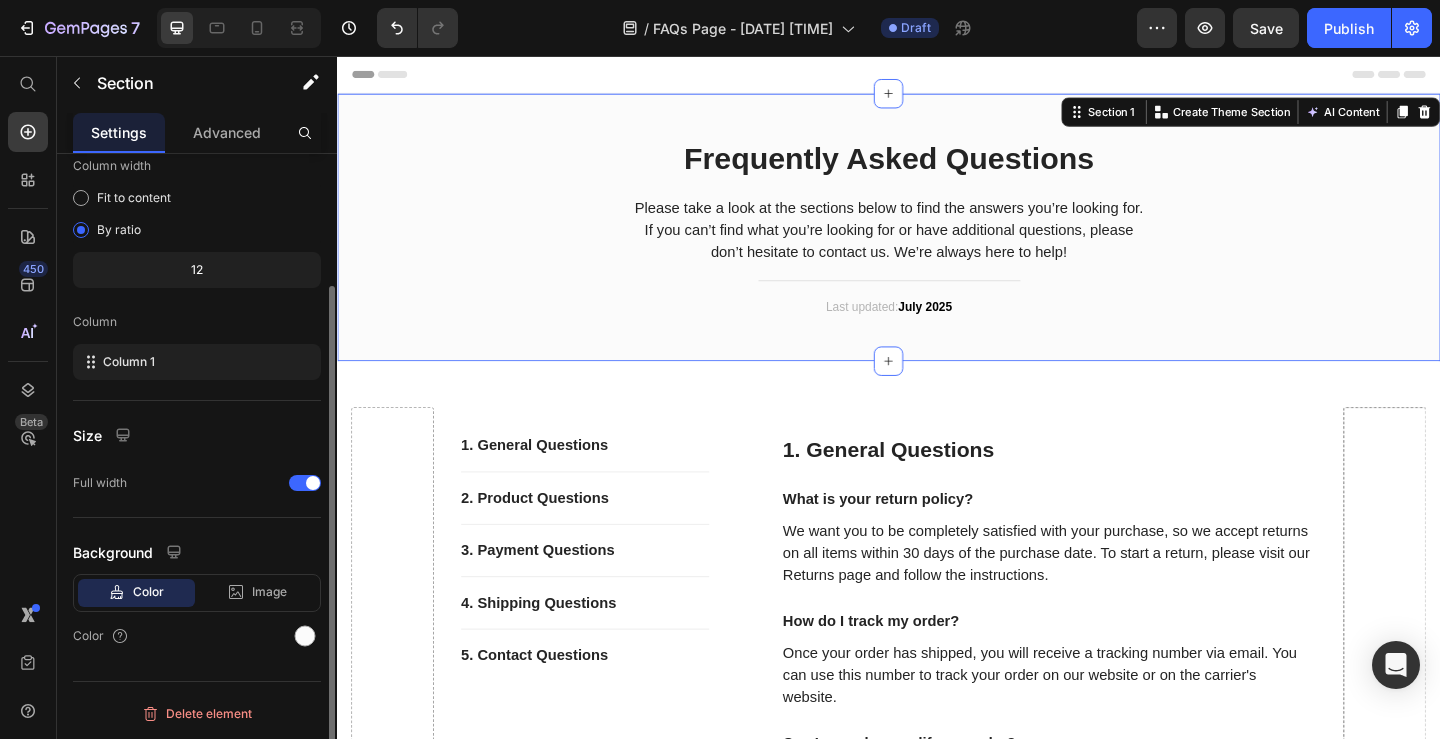scroll, scrollTop: 166, scrollLeft: 0, axis: vertical 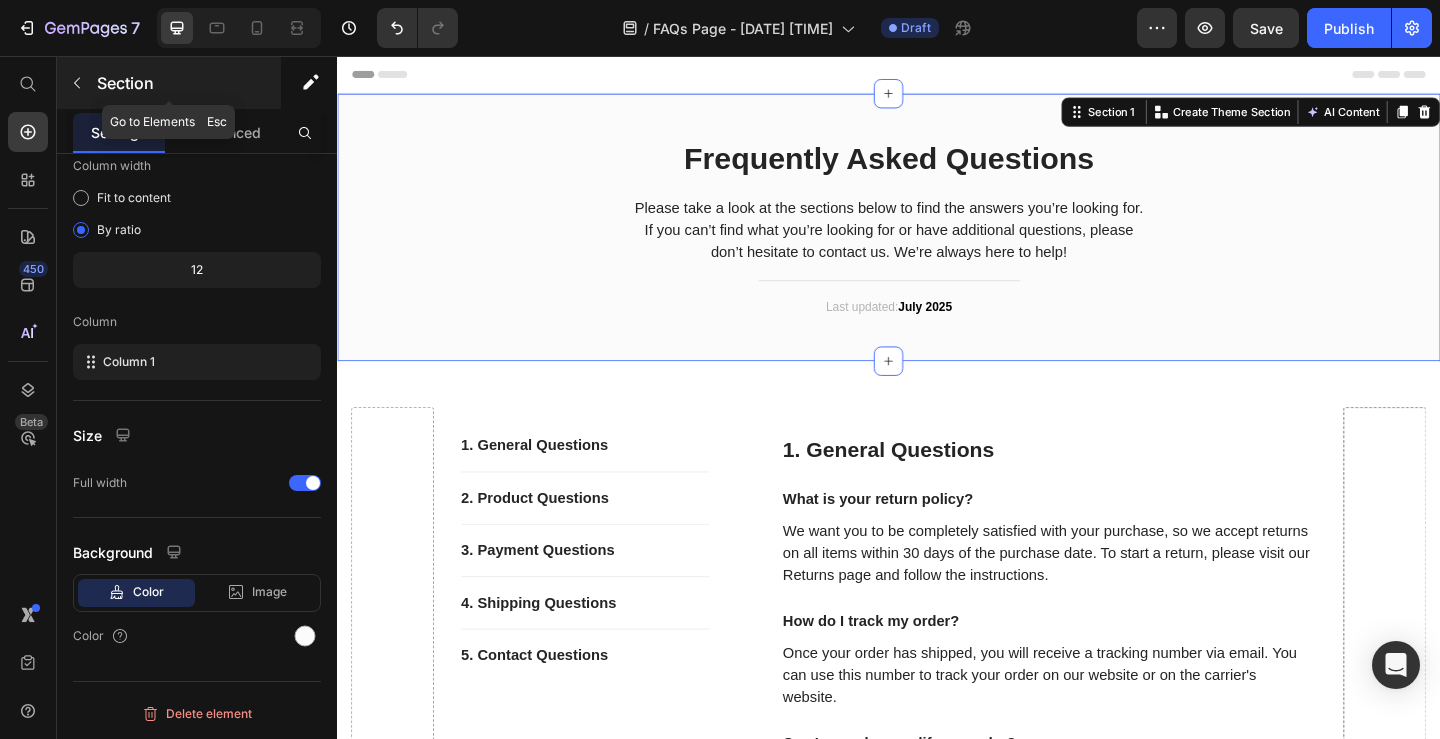 click at bounding box center [77, 83] 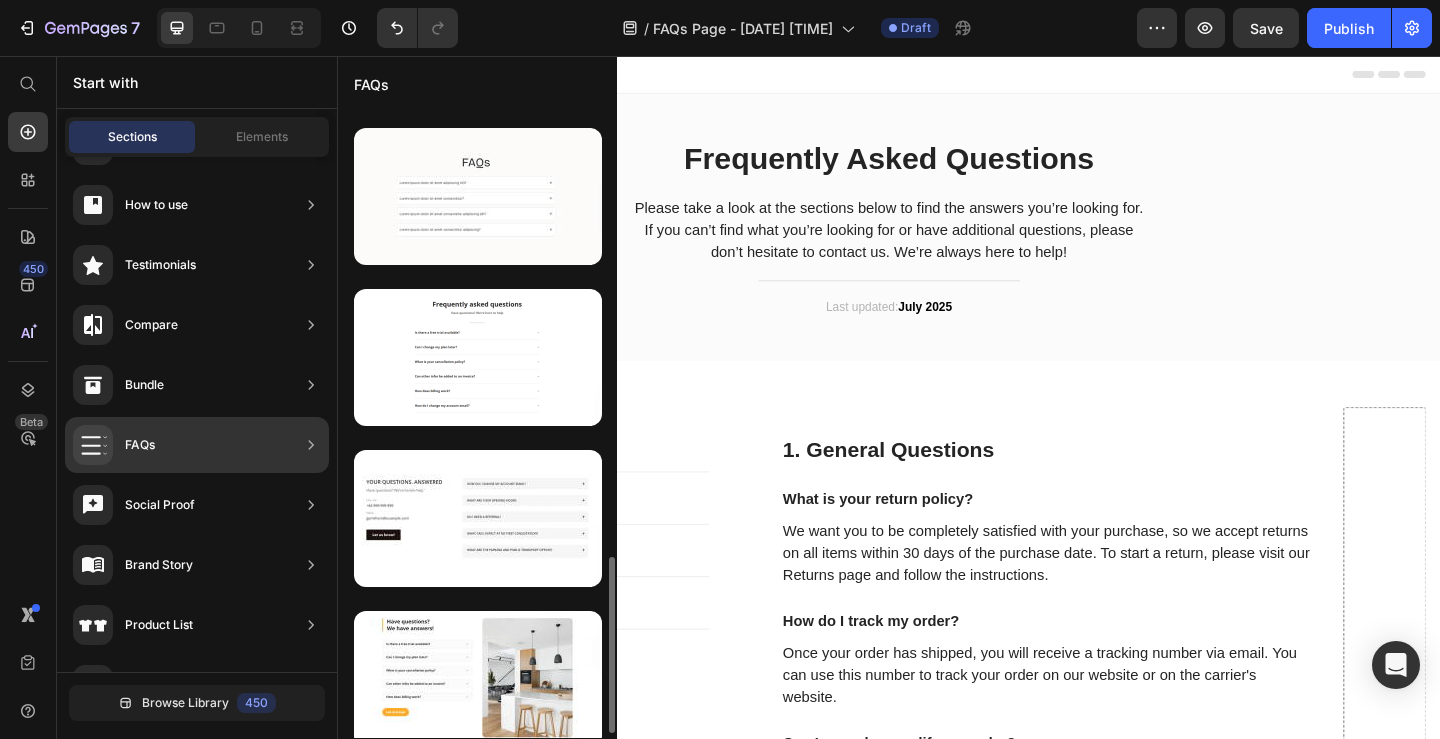 scroll, scrollTop: 1613, scrollLeft: 0, axis: vertical 